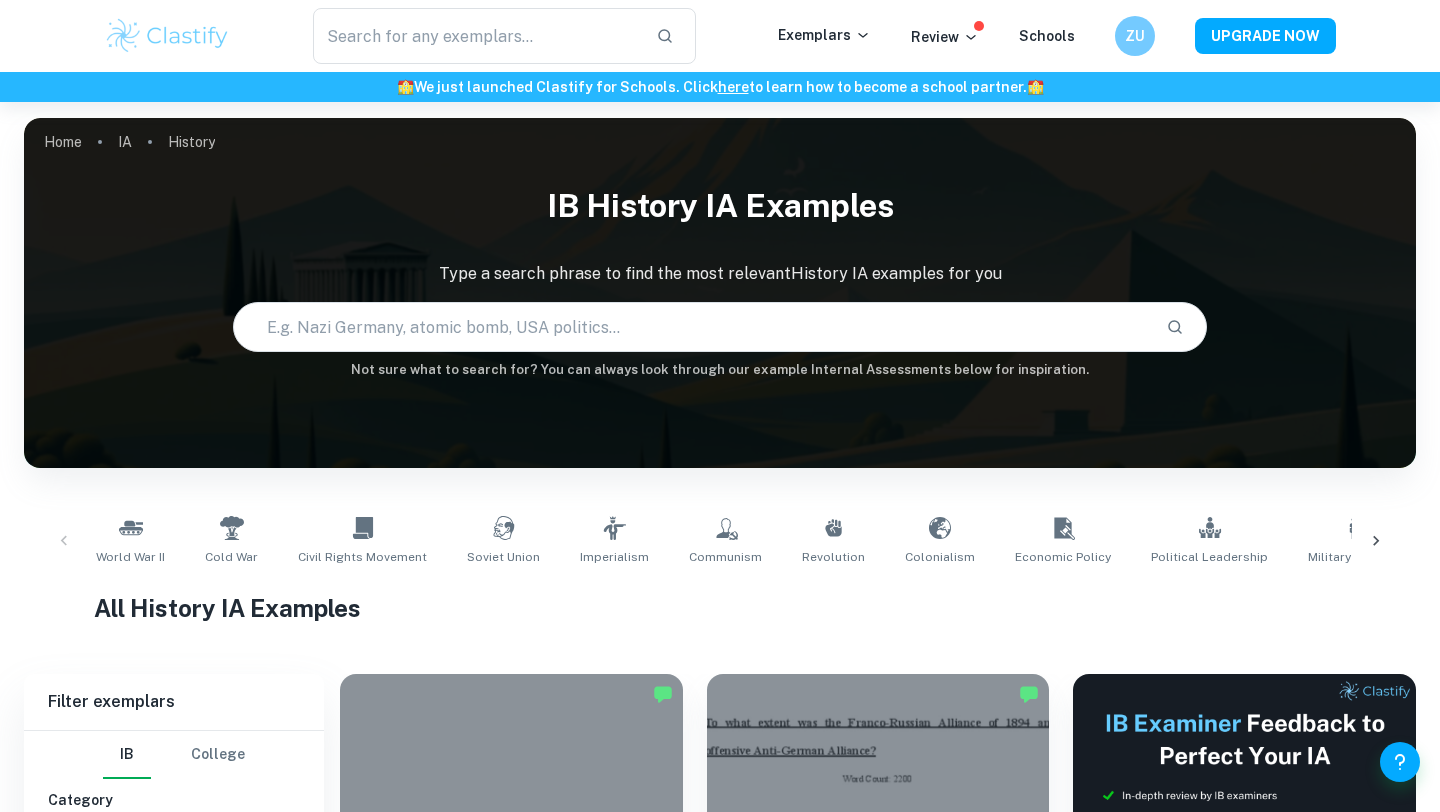 scroll, scrollTop: 0, scrollLeft: 0, axis: both 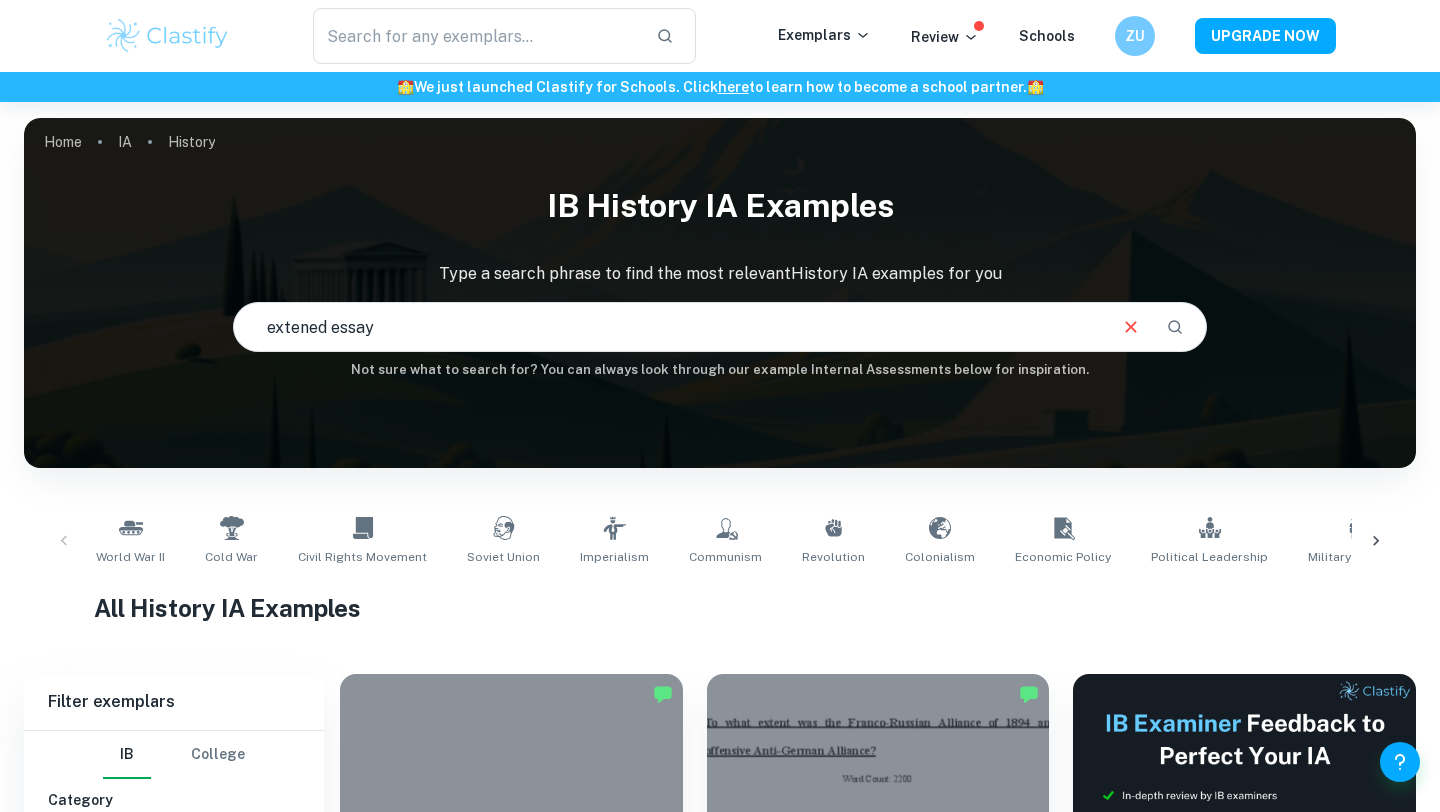 type on "extened essay" 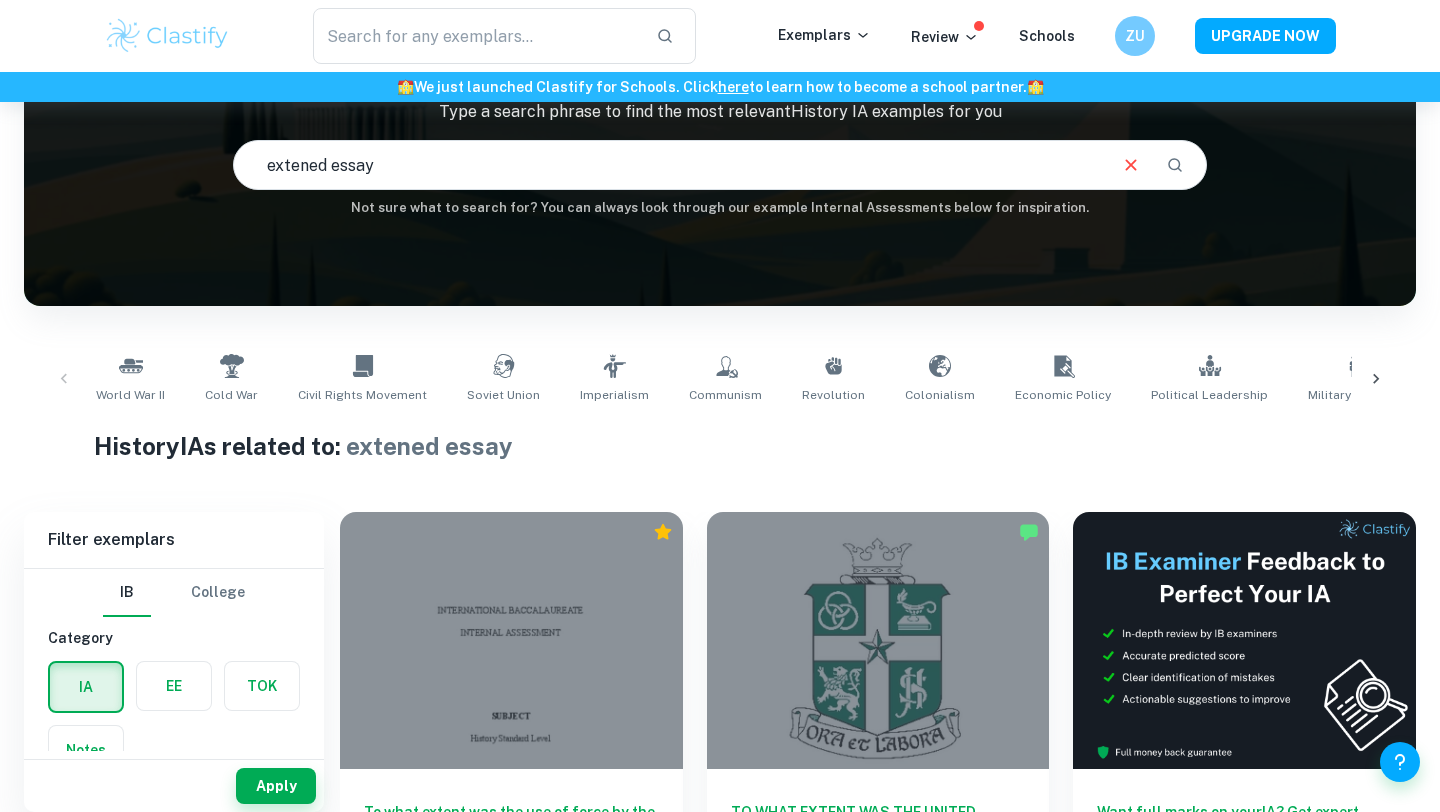 scroll, scrollTop: 163, scrollLeft: 0, axis: vertical 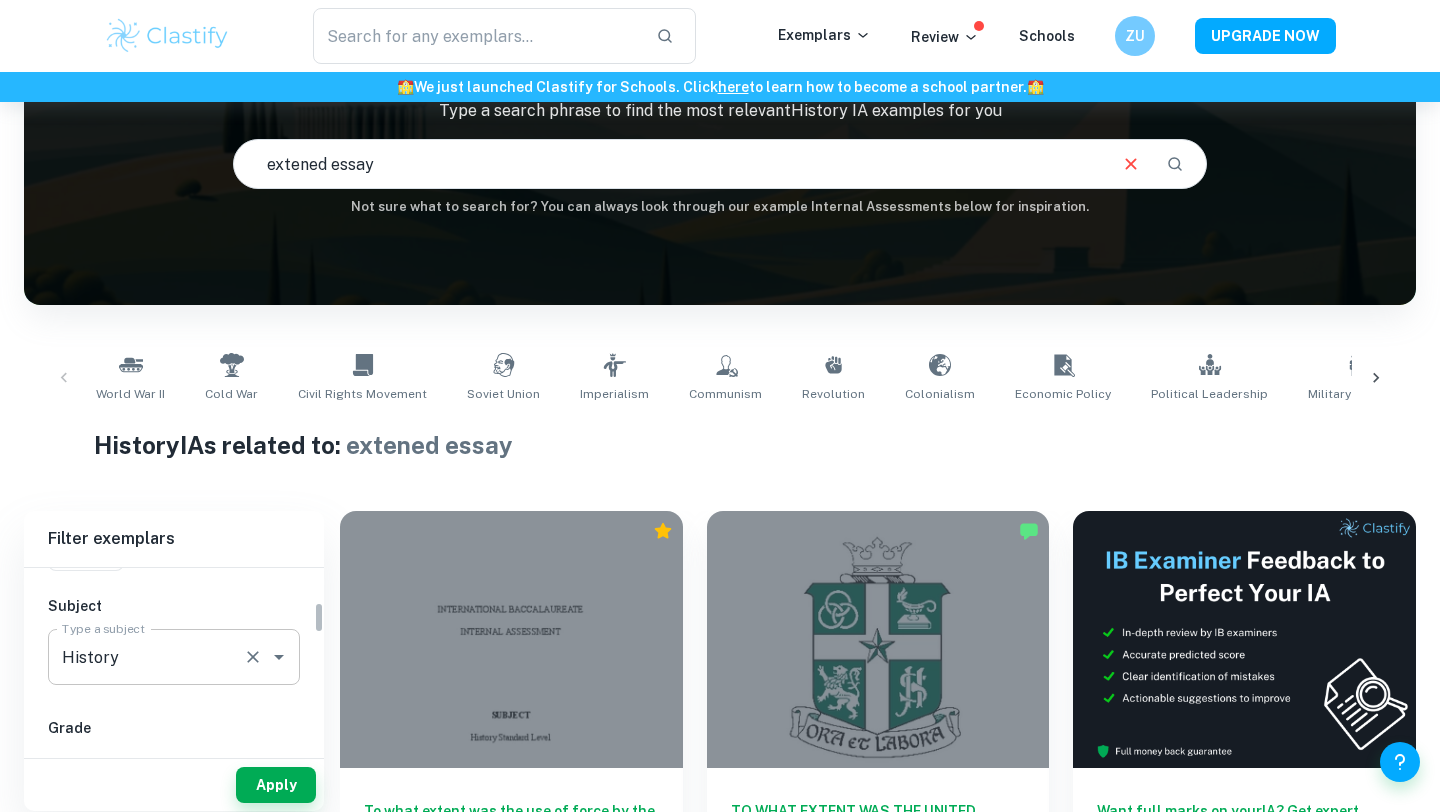 click on "History" at bounding box center [146, 657] 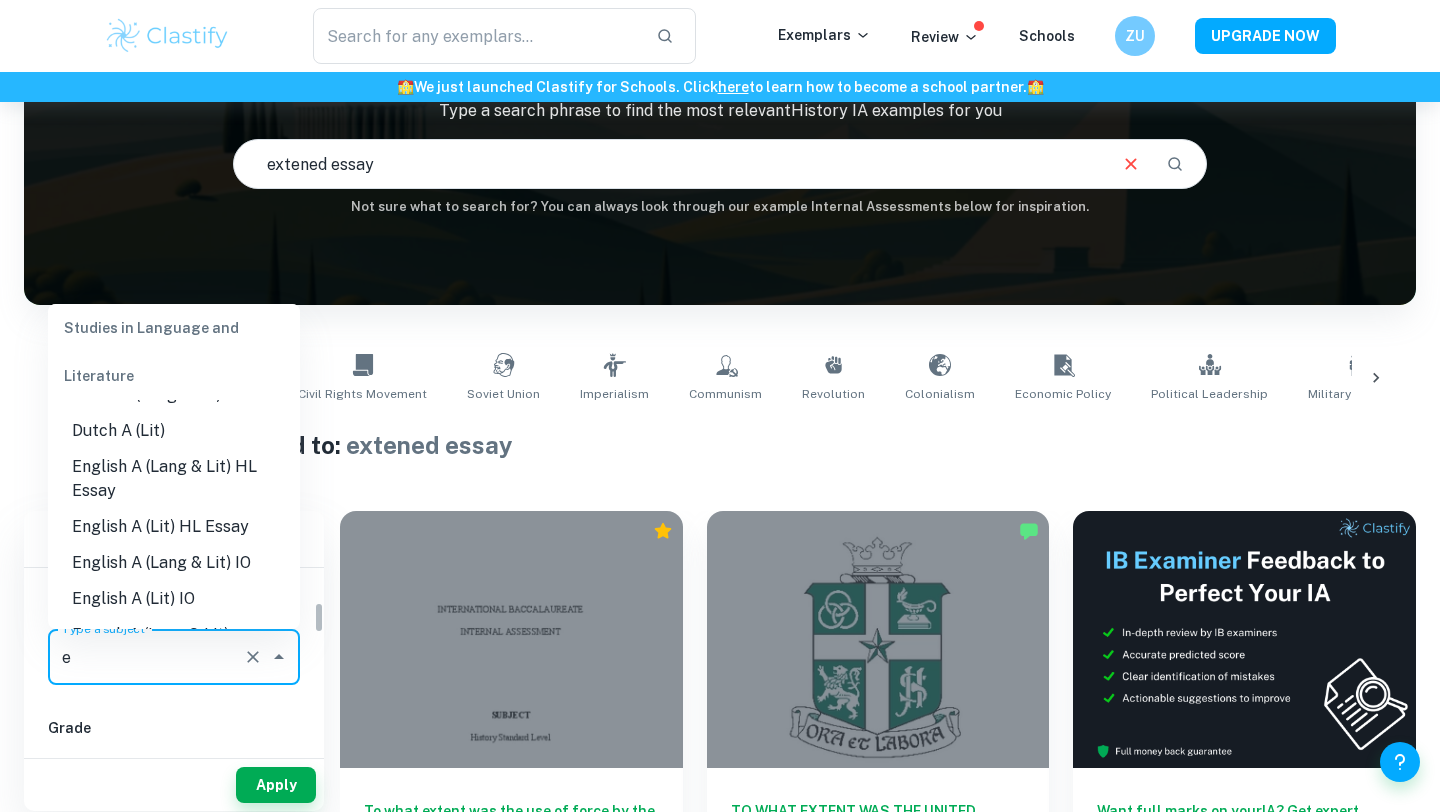 scroll, scrollTop: 0, scrollLeft: 0, axis: both 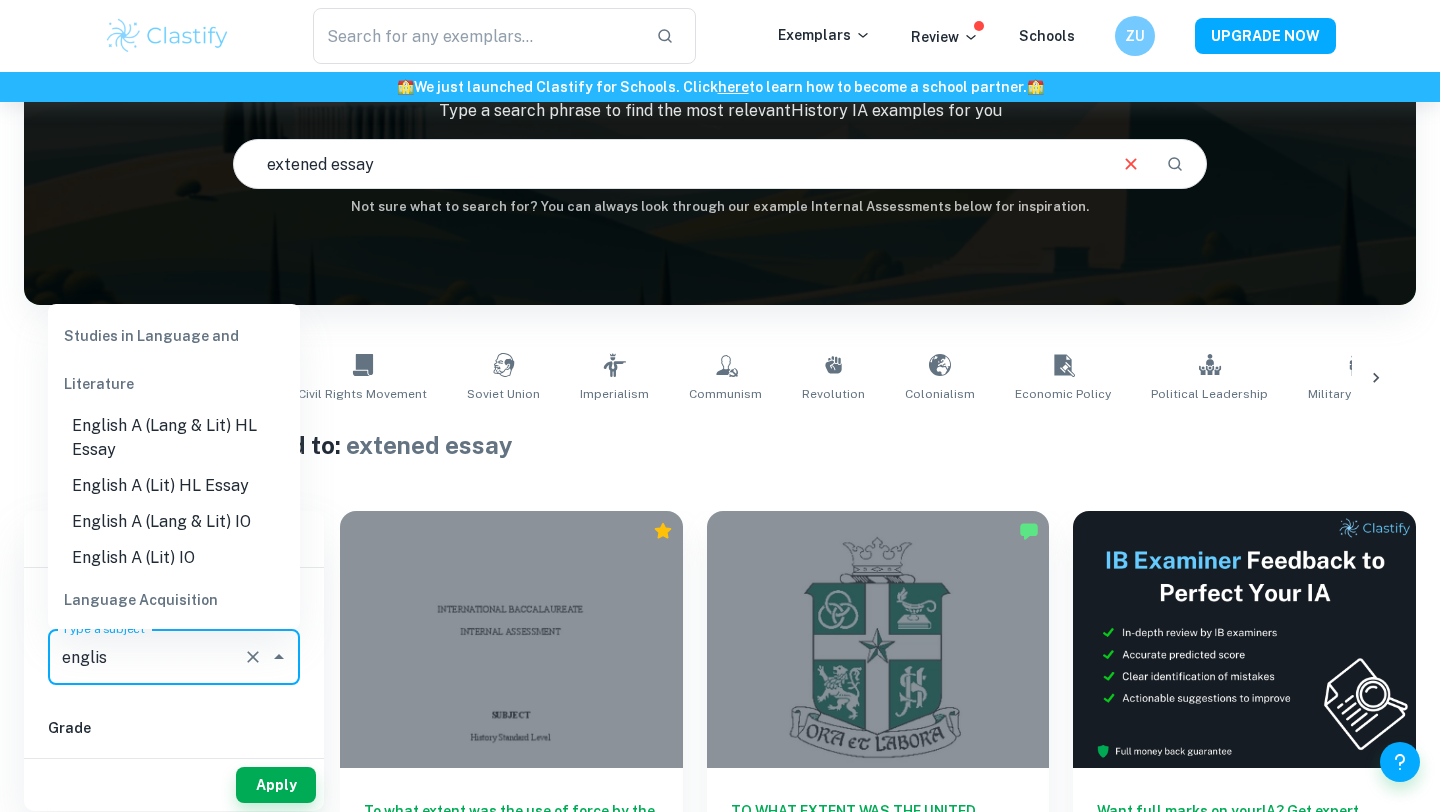 type on "english" 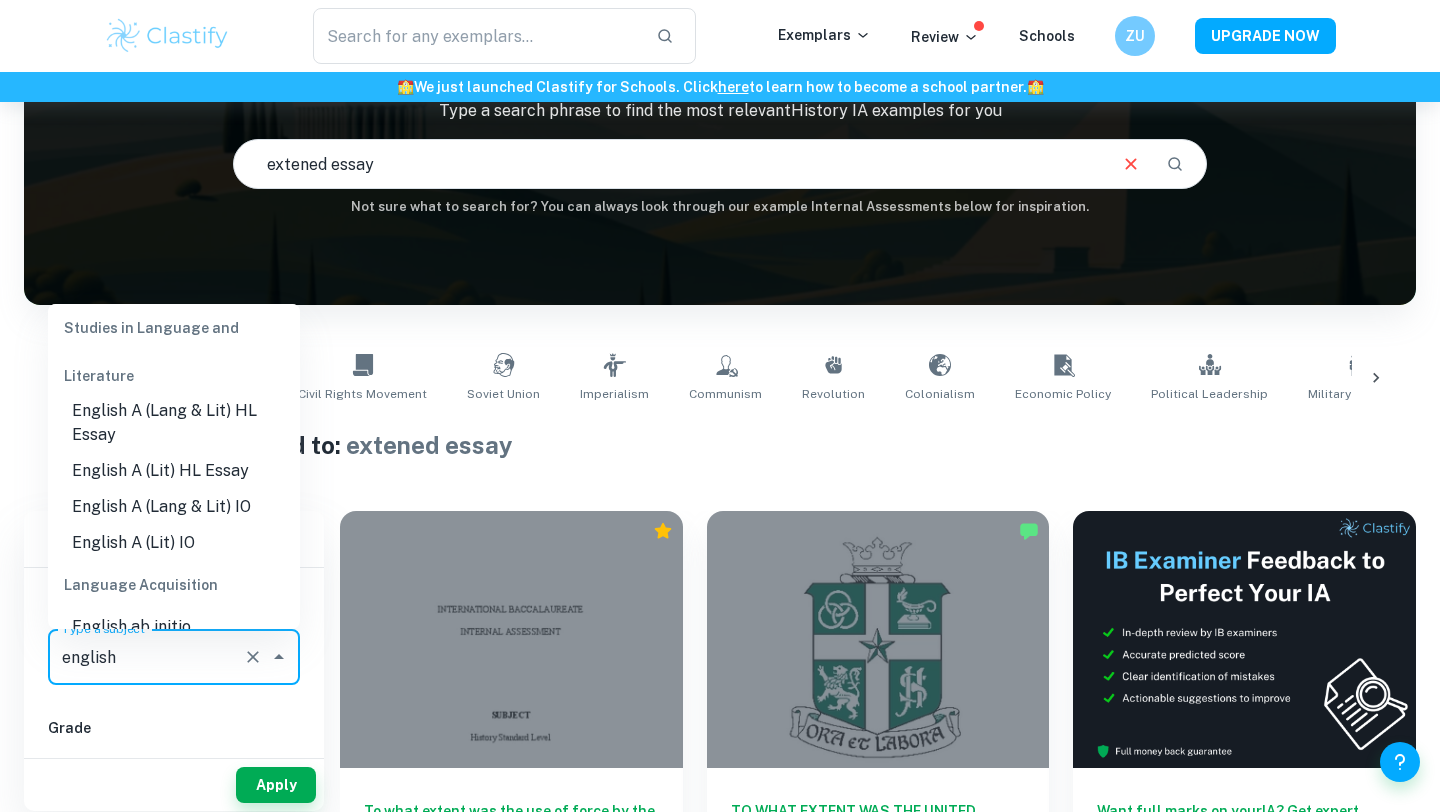 scroll, scrollTop: 0, scrollLeft: 0, axis: both 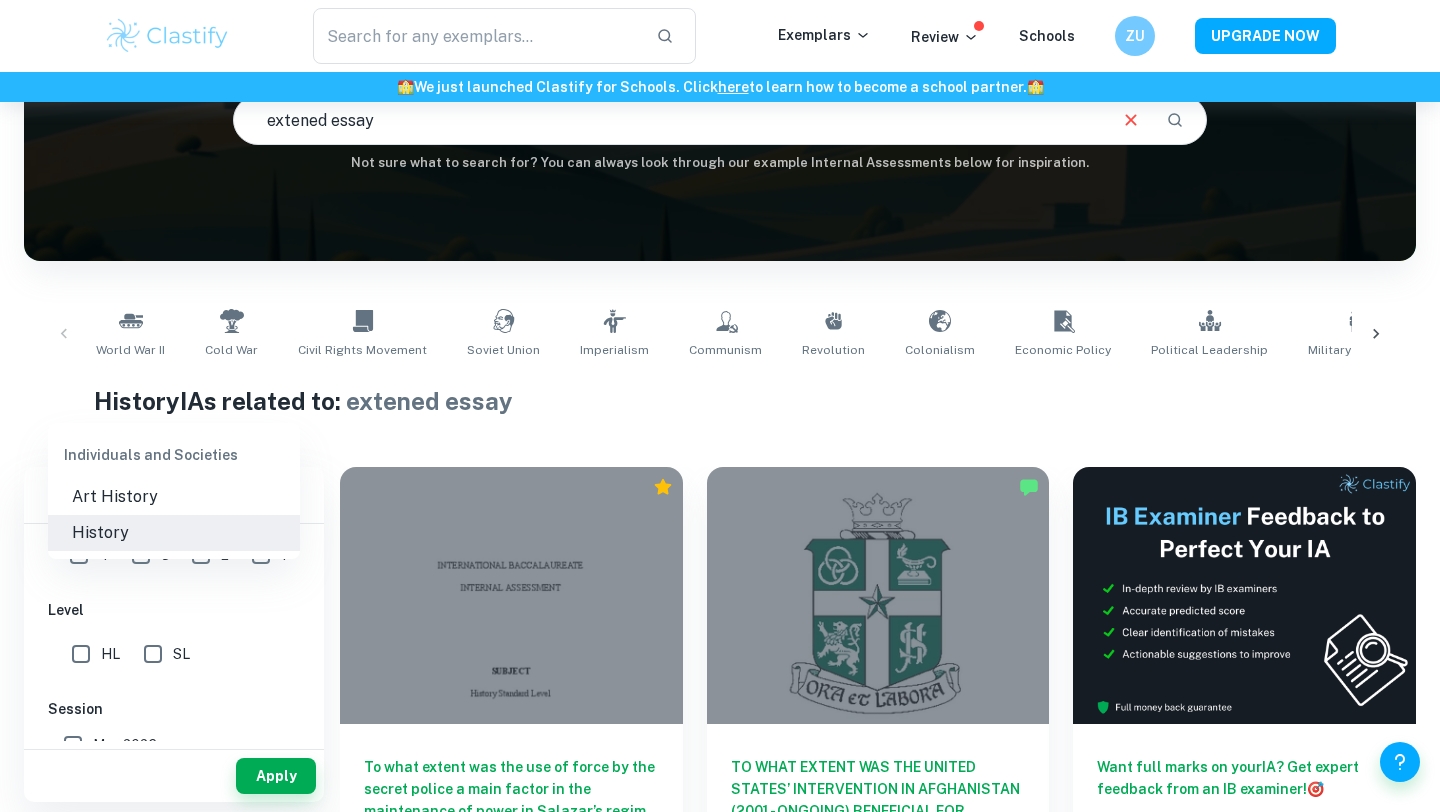 click on "HL" at bounding box center [81, 654] 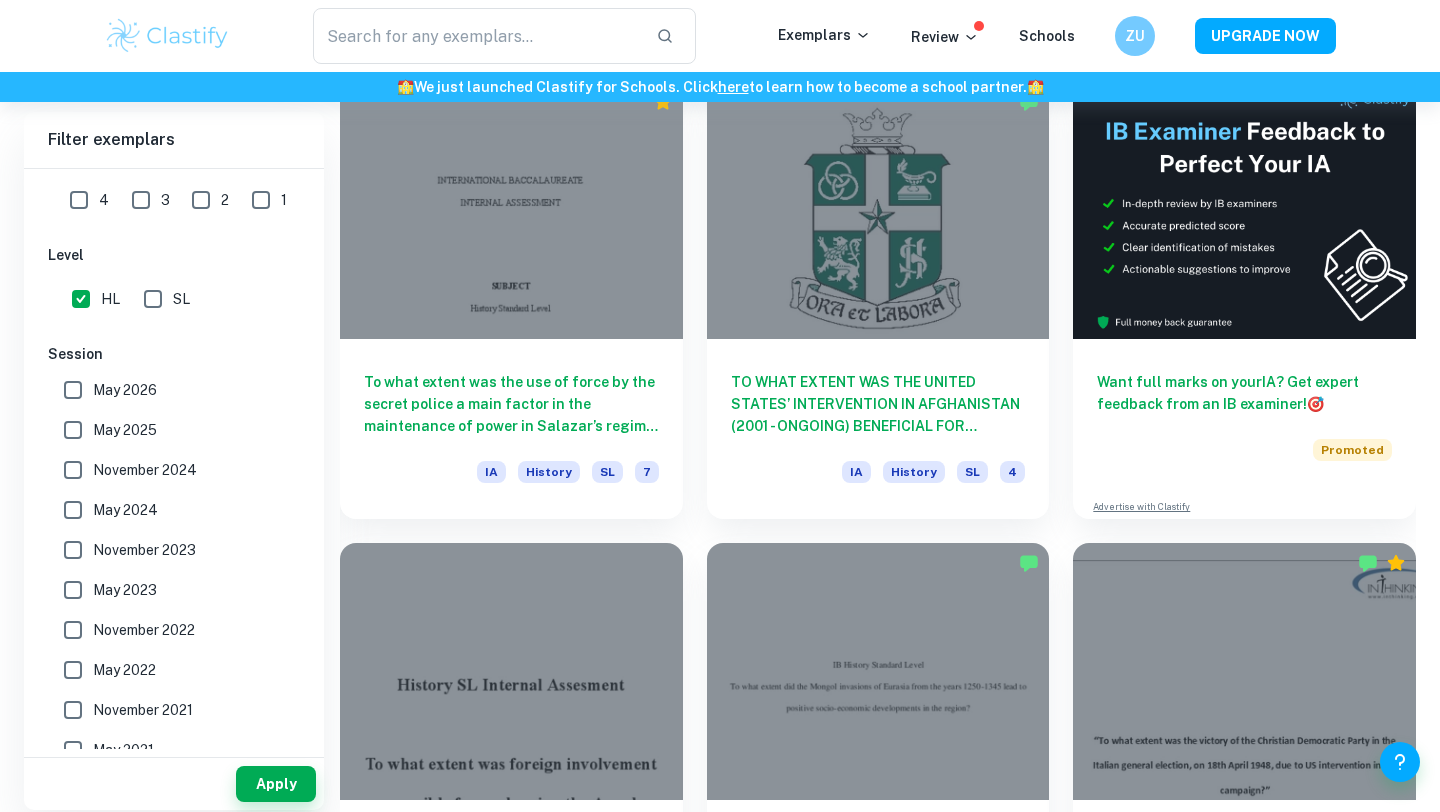 scroll, scrollTop: 596, scrollLeft: 0, axis: vertical 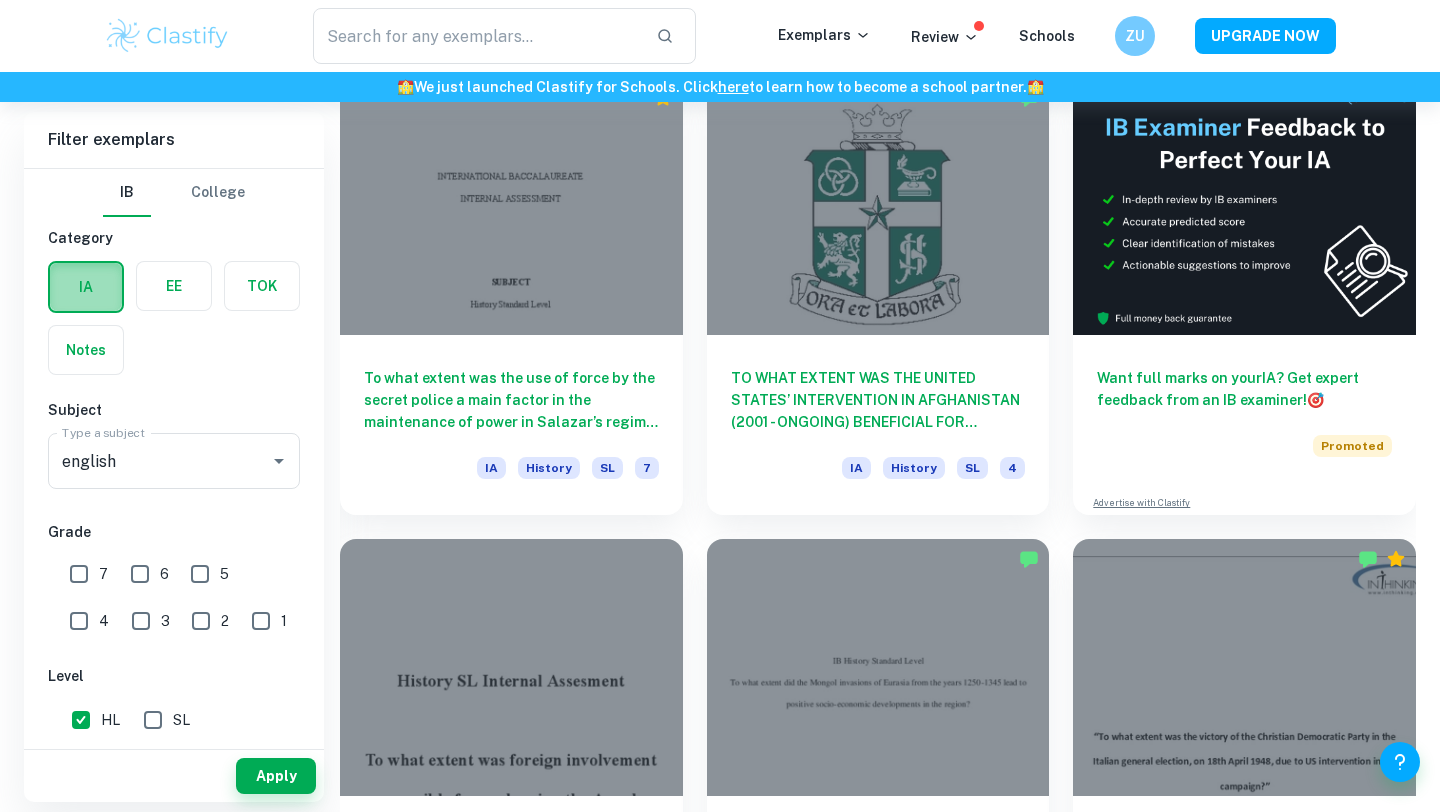 click at bounding box center (86, 287) 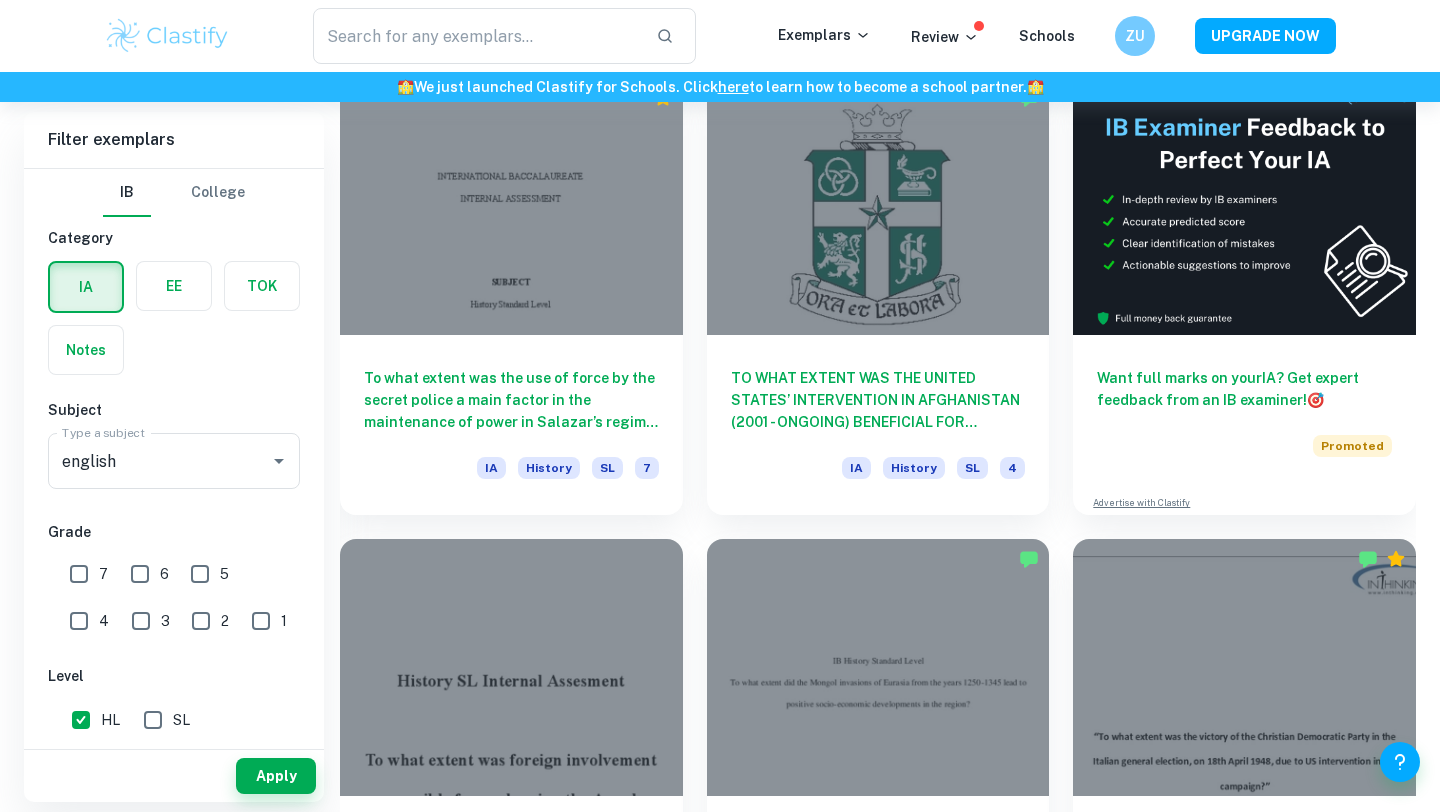 click at bounding box center [174, 286] 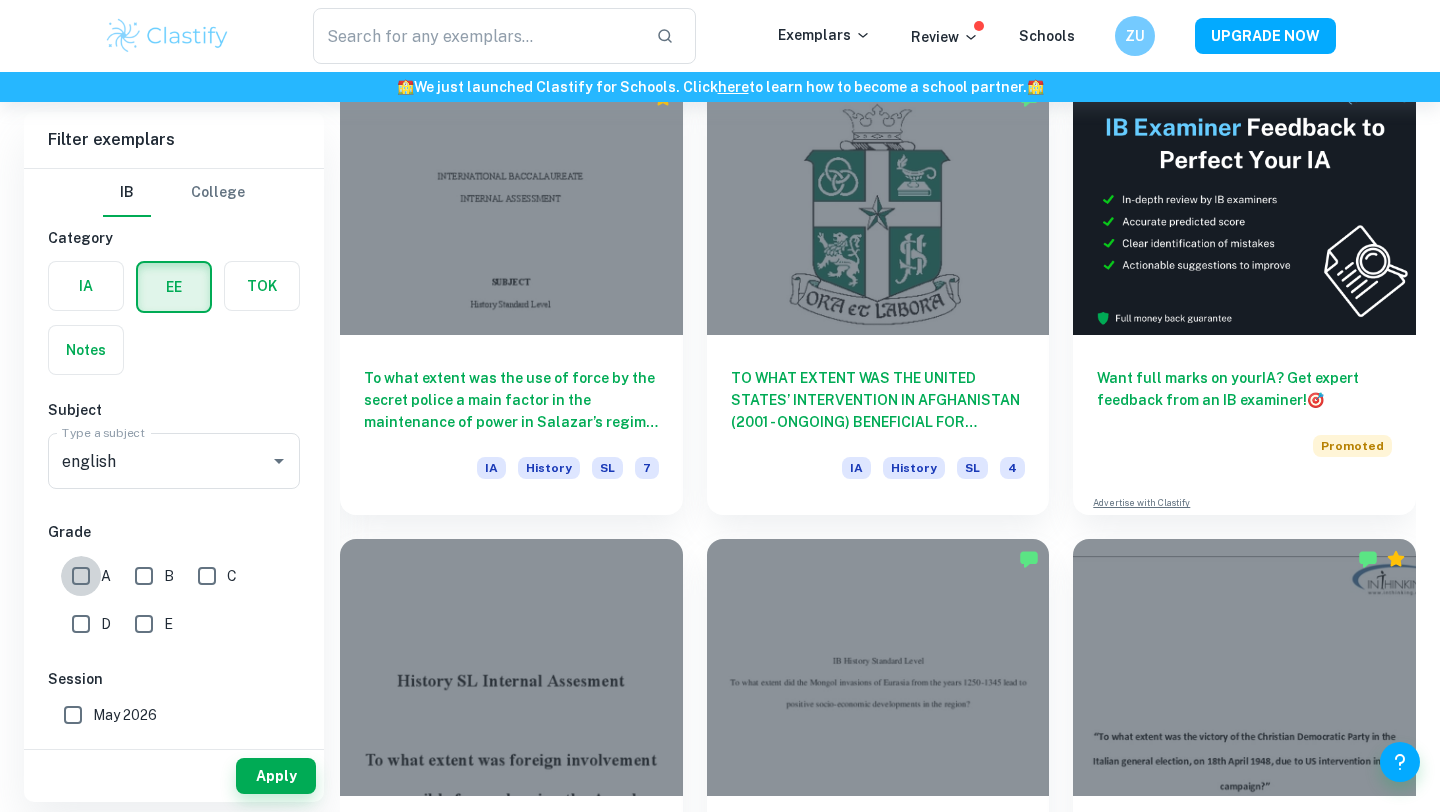 click on "A" at bounding box center [81, 576] 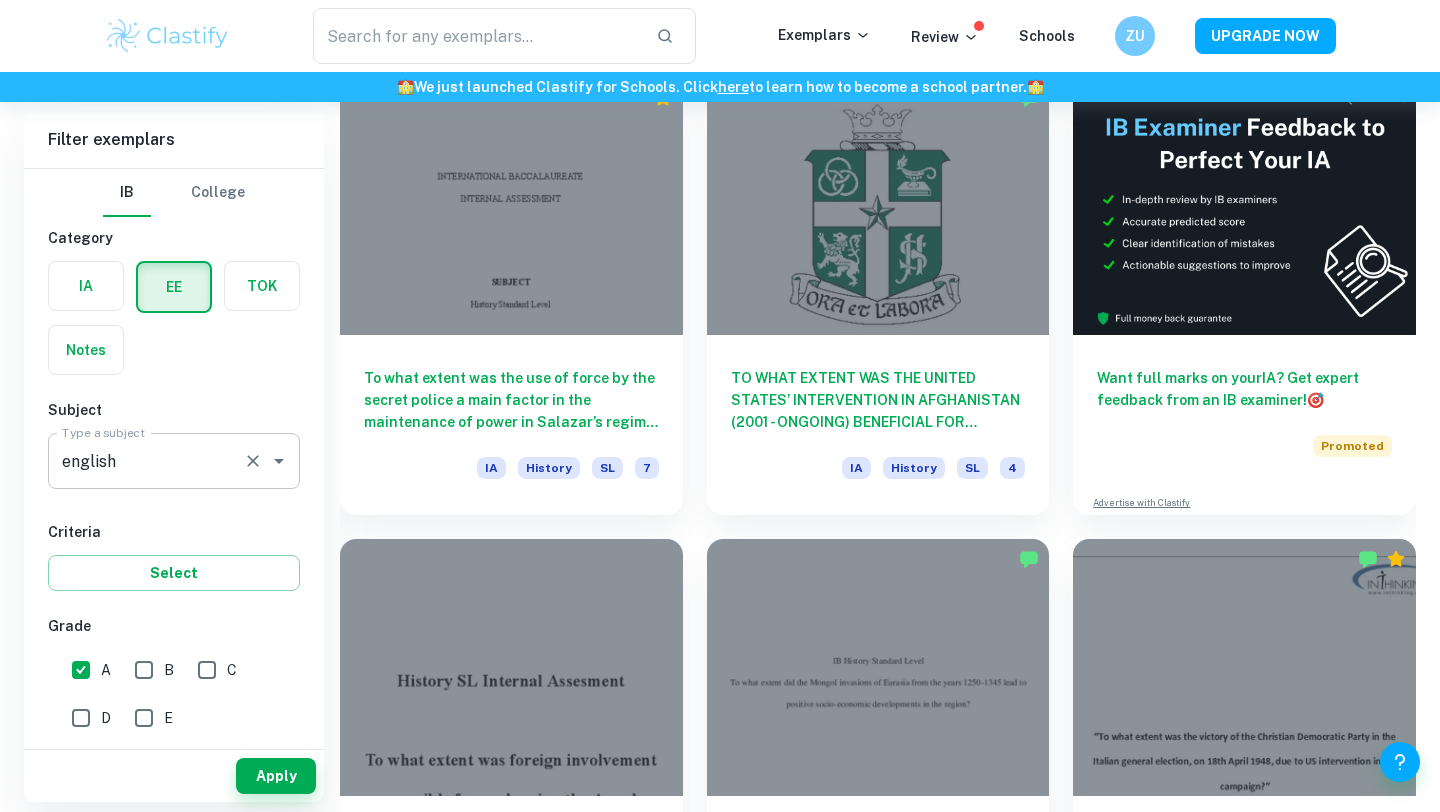 click on "english" at bounding box center (146, 461) 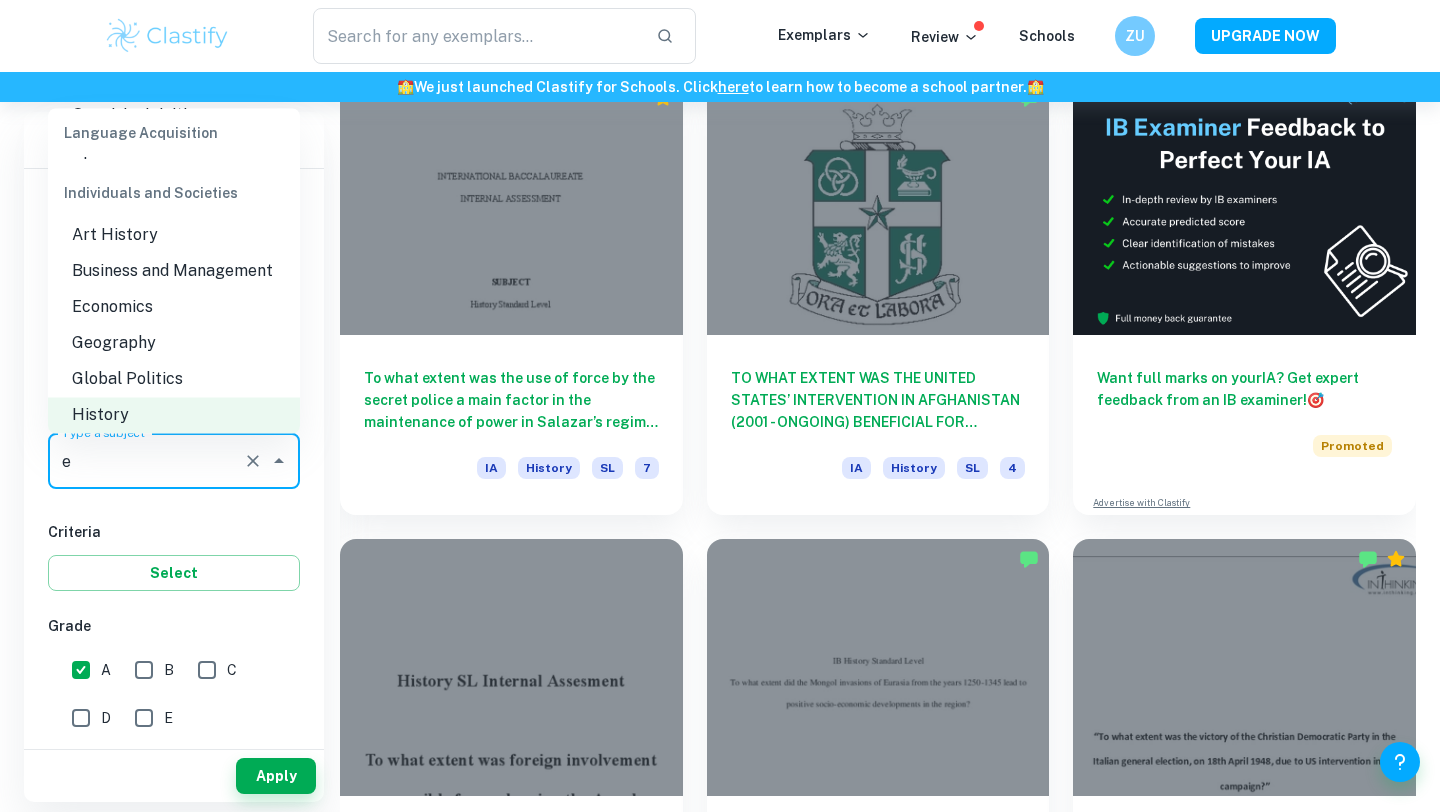 scroll, scrollTop: 0, scrollLeft: 0, axis: both 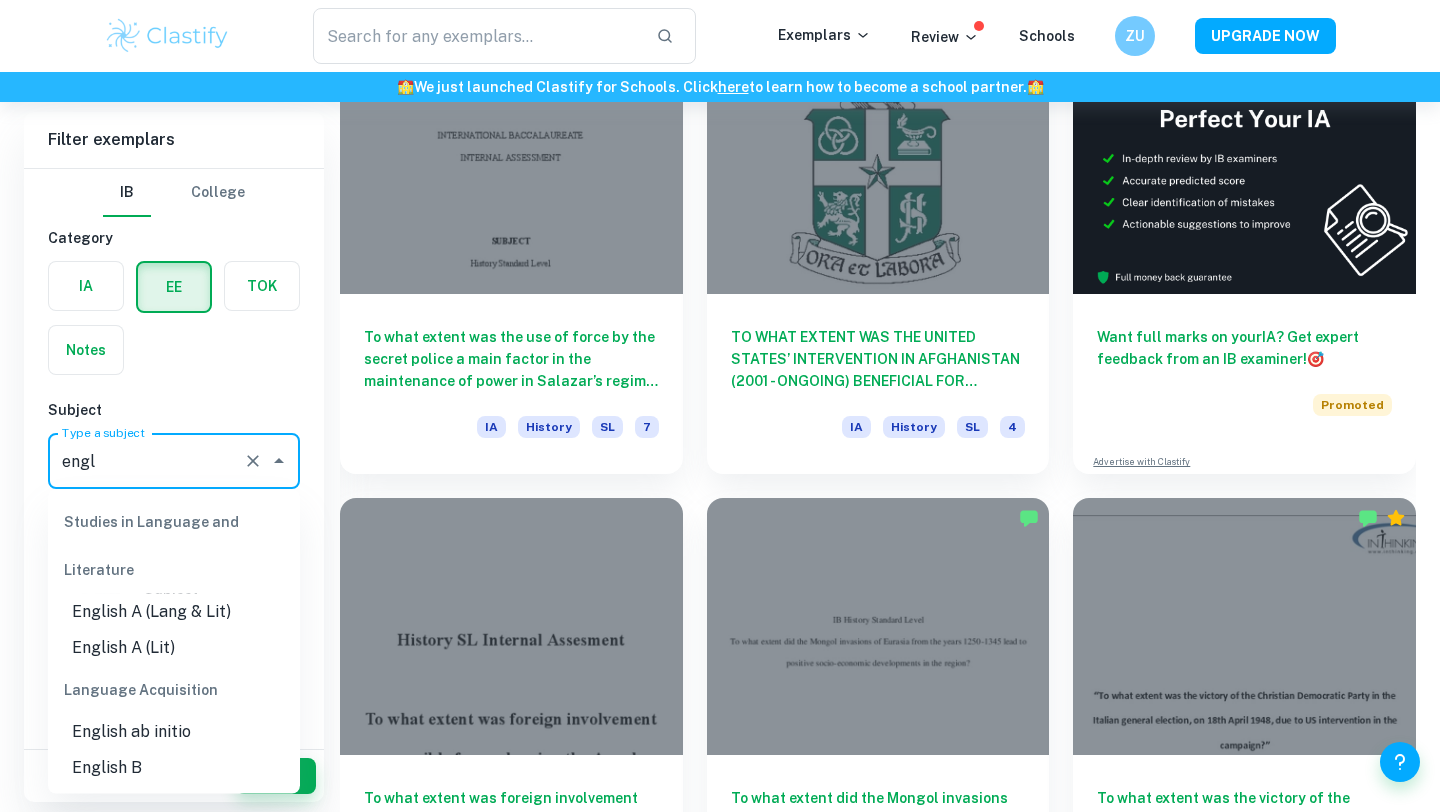click on "English B" at bounding box center (174, 768) 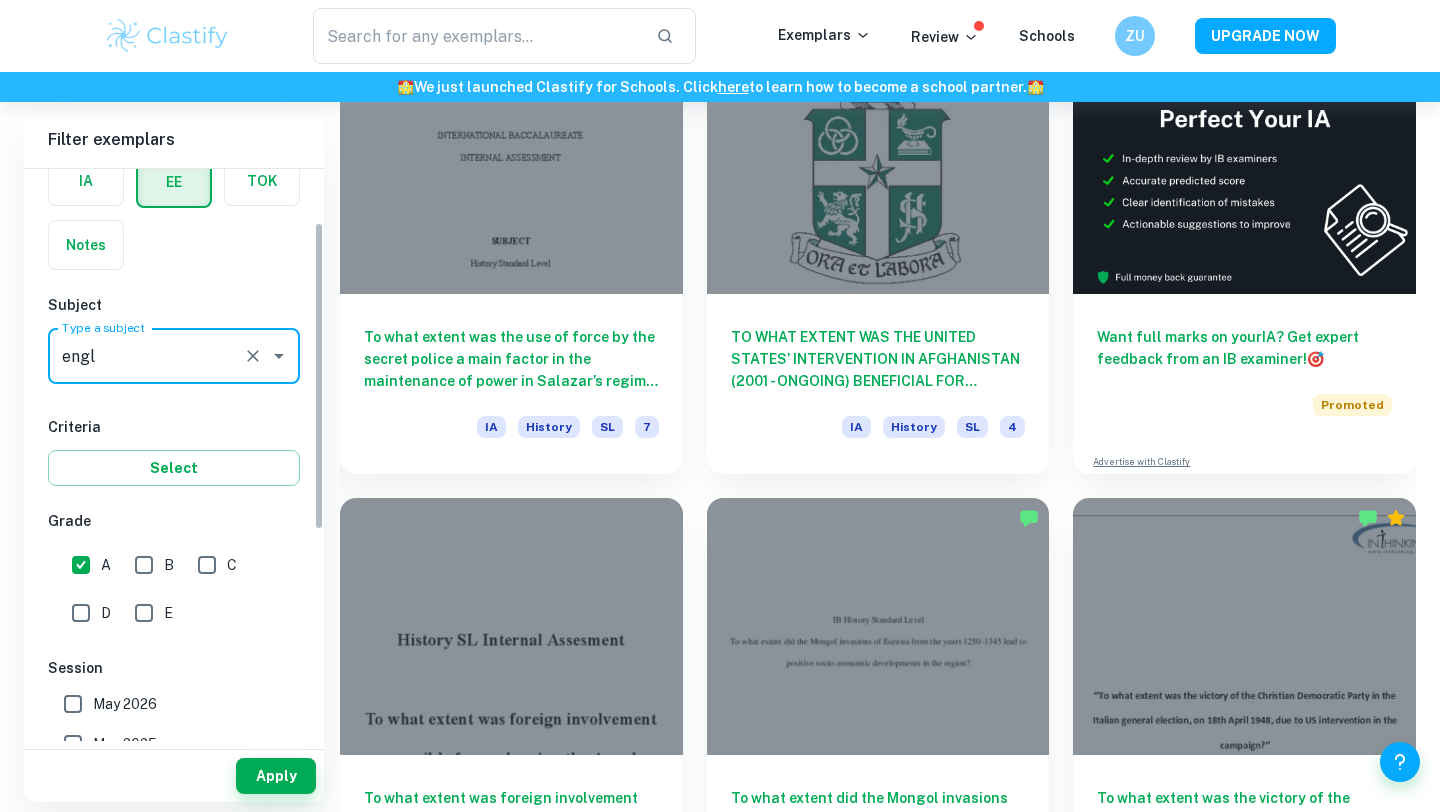 scroll, scrollTop: 140, scrollLeft: 0, axis: vertical 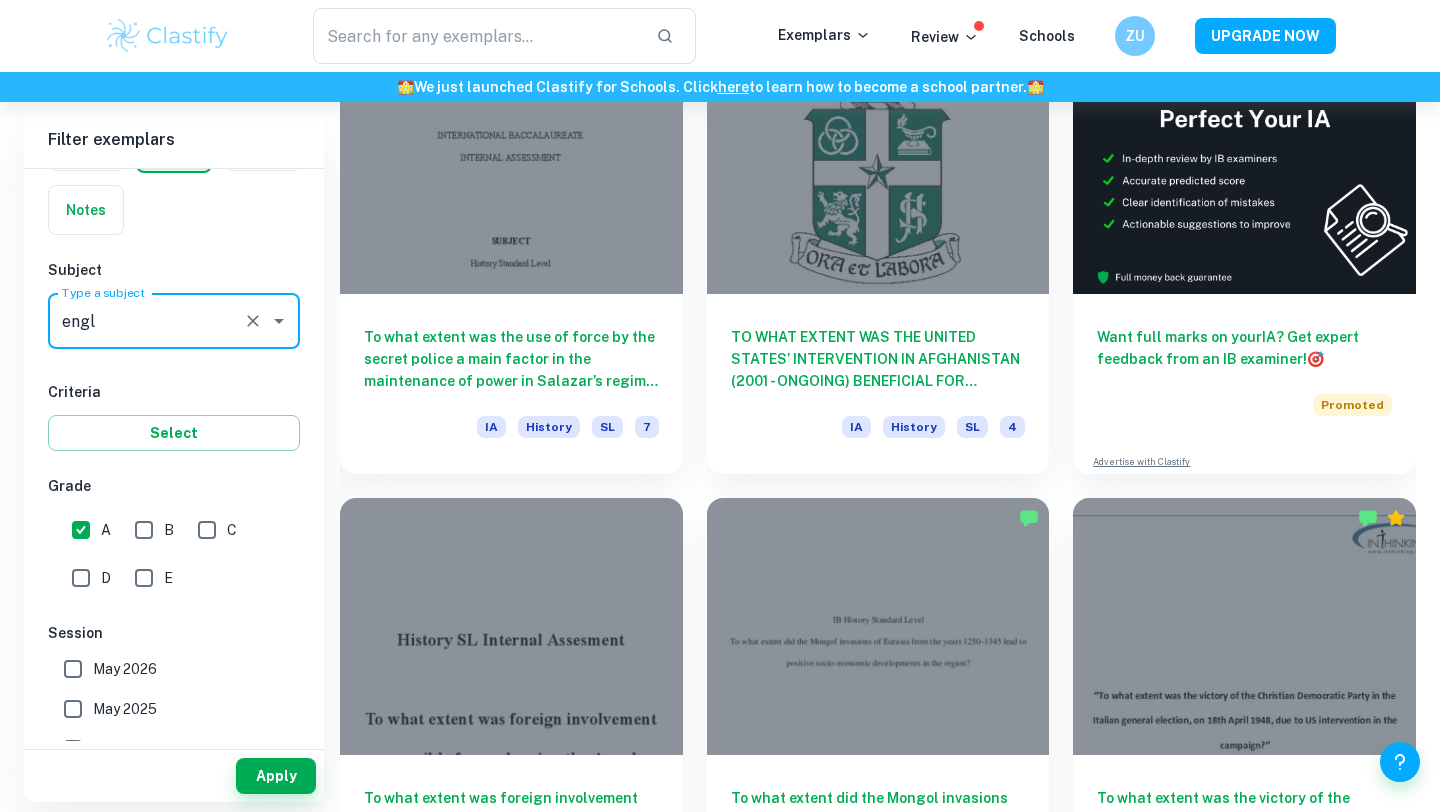 type on "English B" 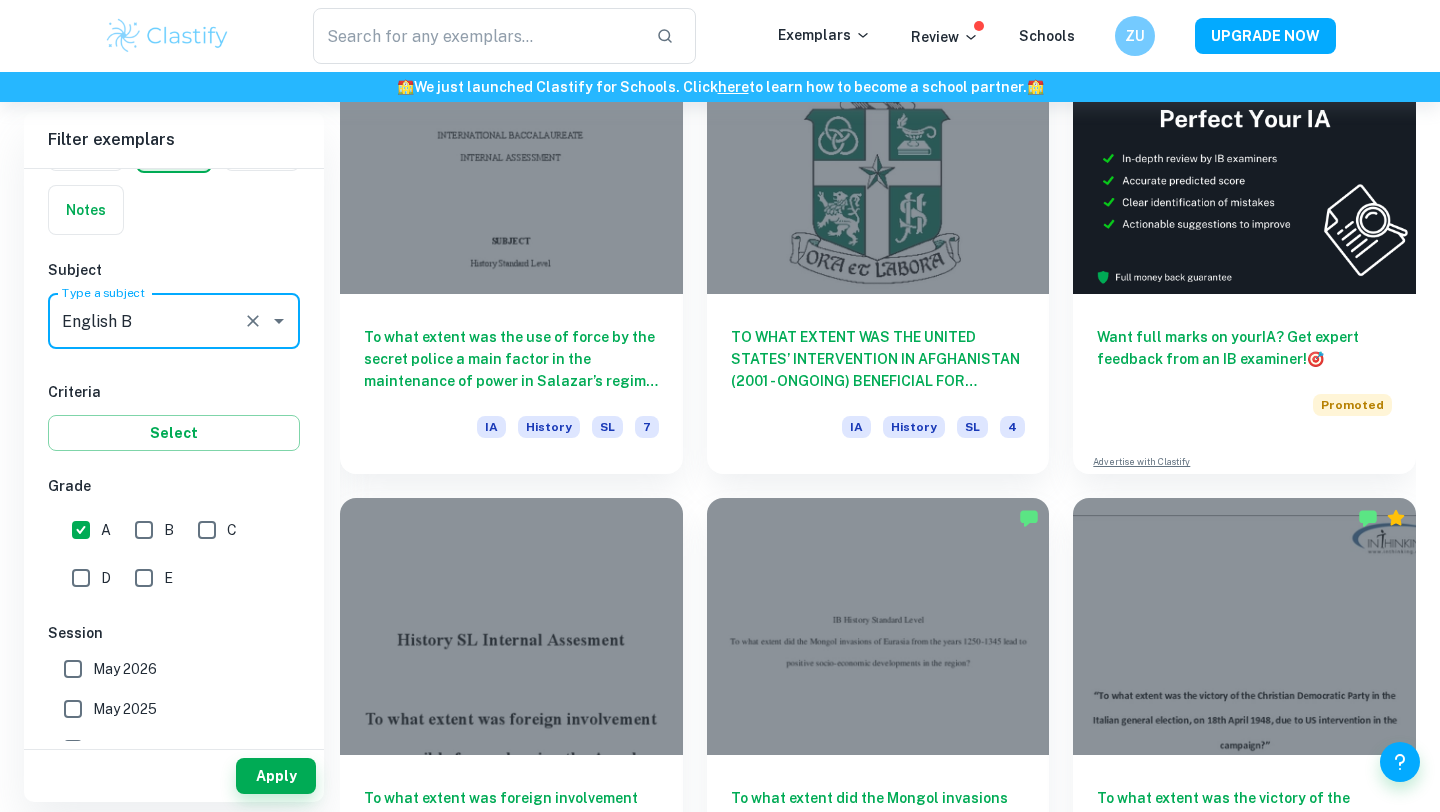 click on "B" at bounding box center (144, 530) 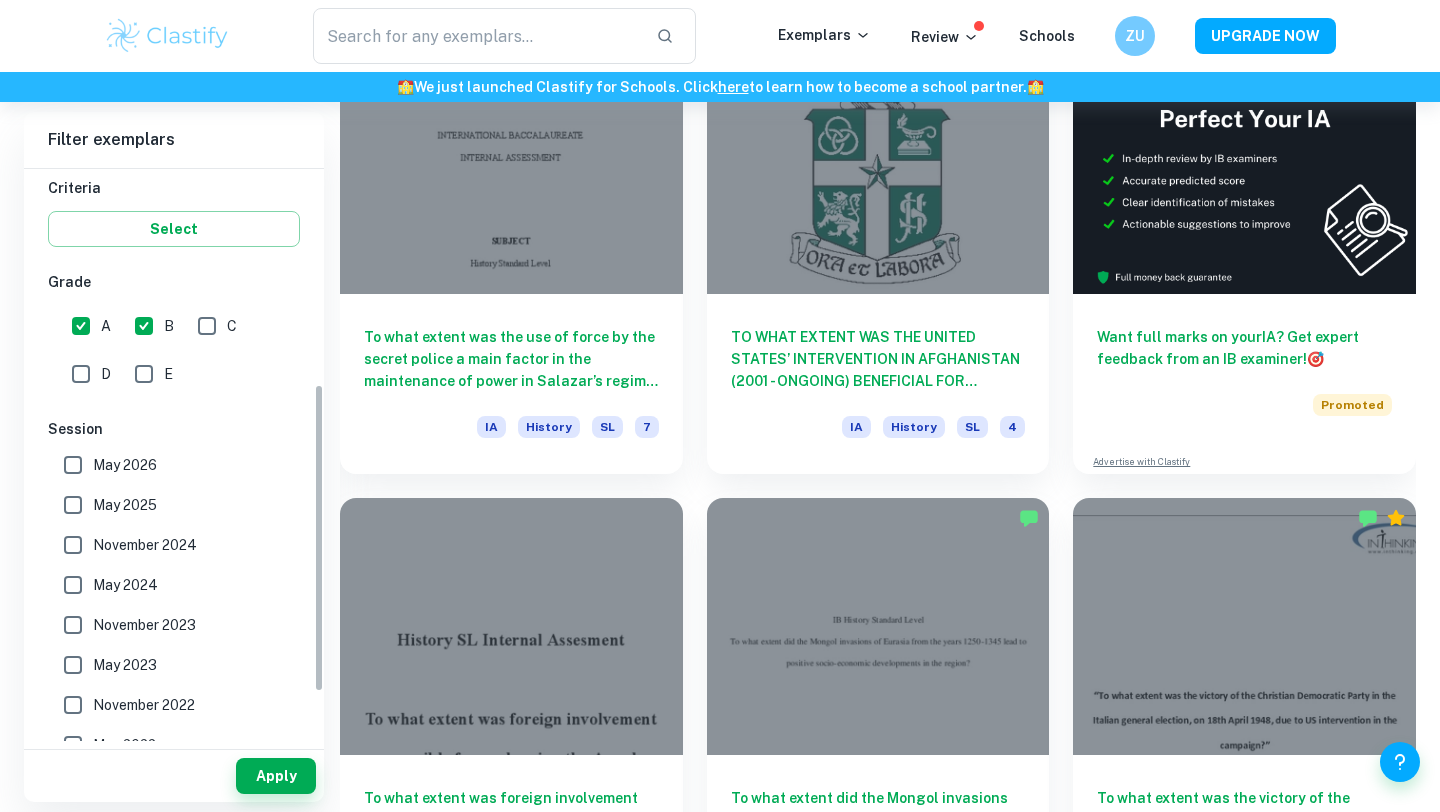 scroll, scrollTop: 488, scrollLeft: 0, axis: vertical 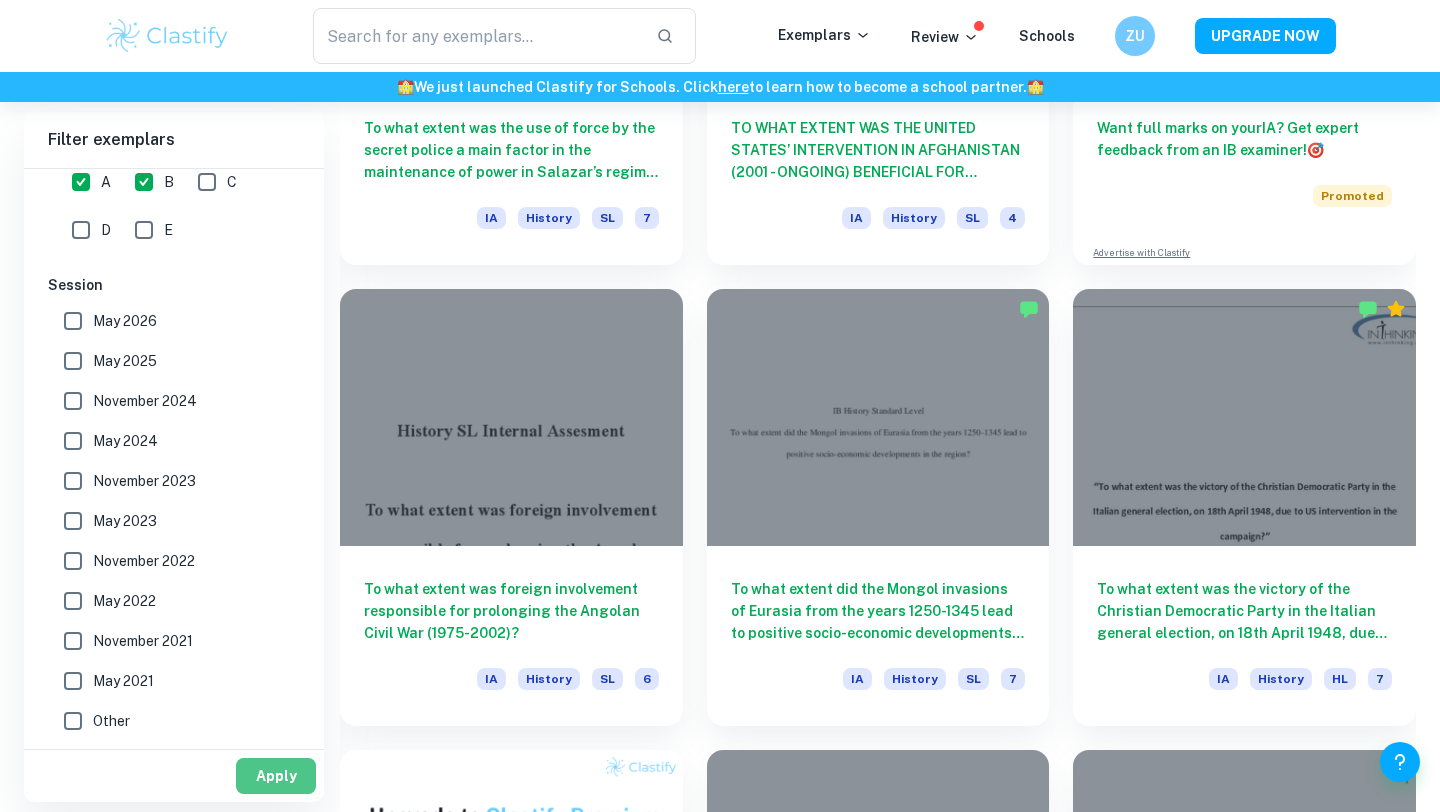 click on "Apply" at bounding box center [276, 776] 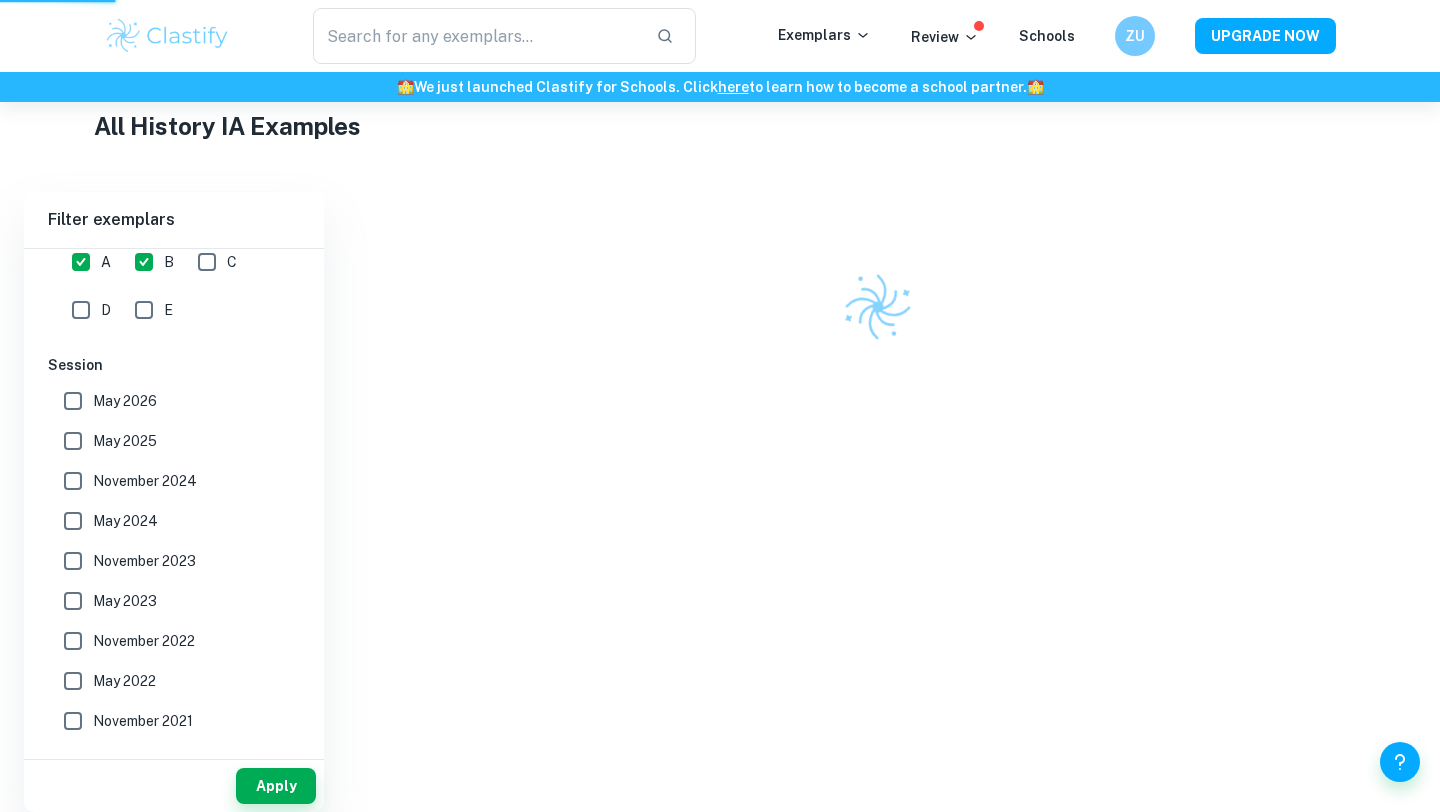 scroll, scrollTop: 412, scrollLeft: 0, axis: vertical 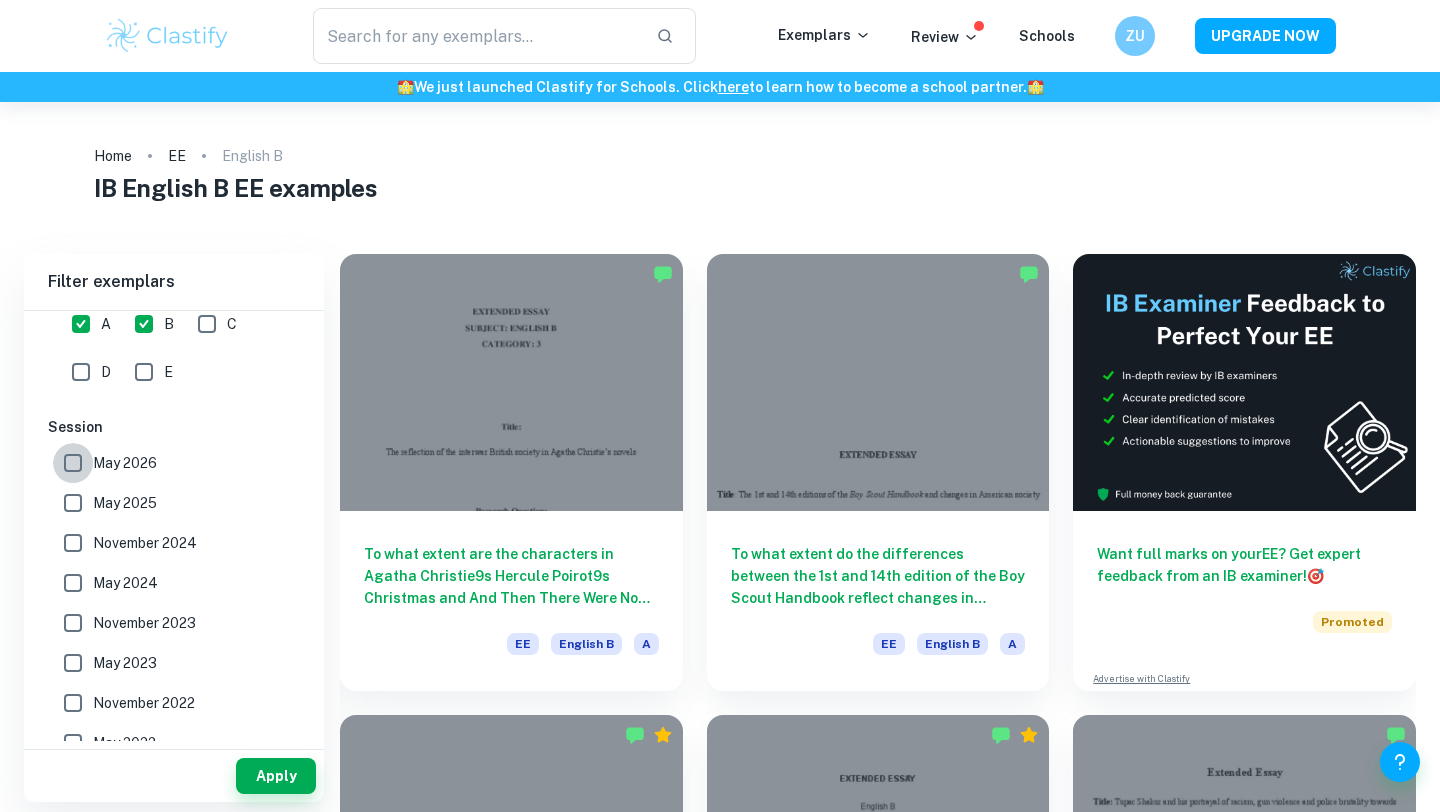 click on "May 2026" at bounding box center [73, 463] 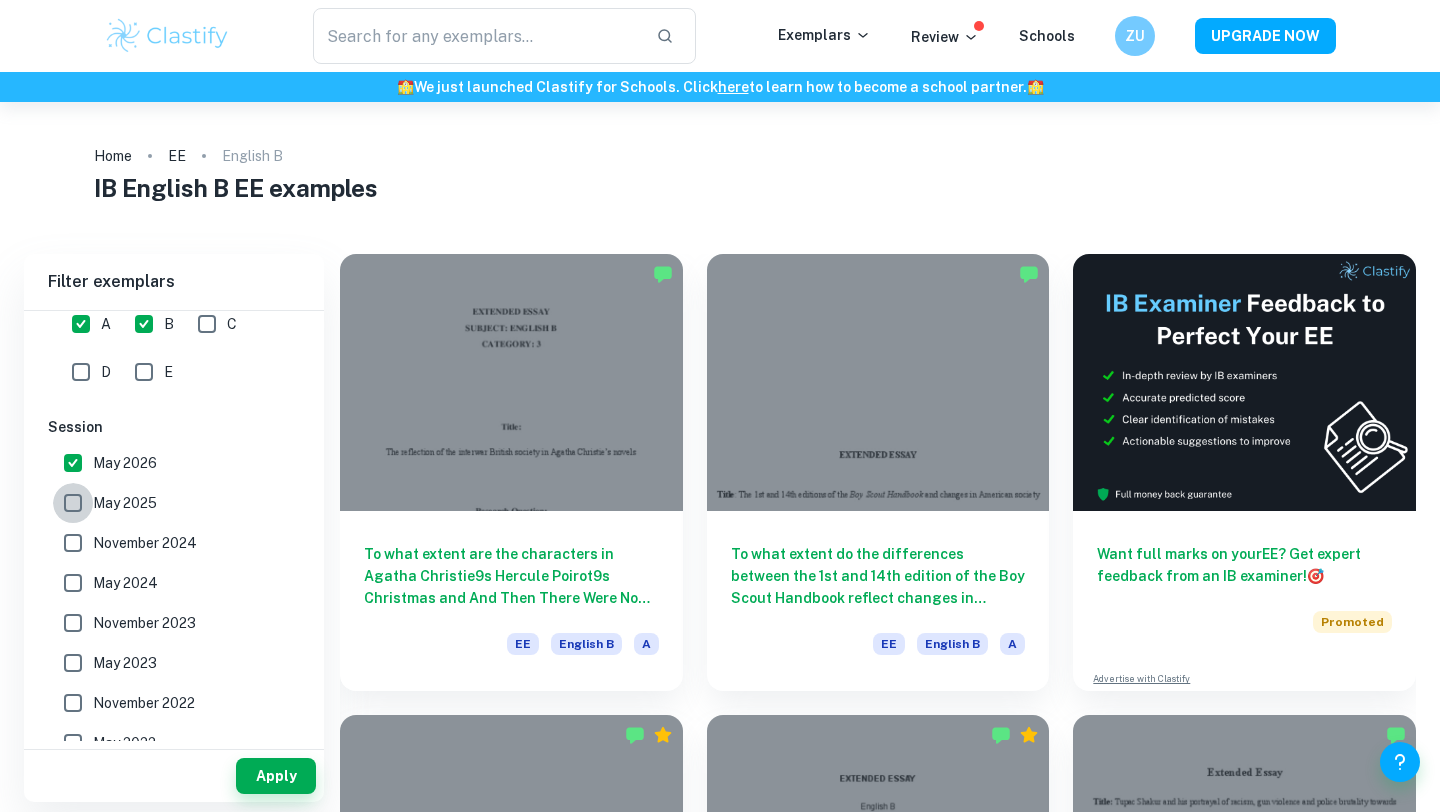 click on "May 2025" at bounding box center [73, 503] 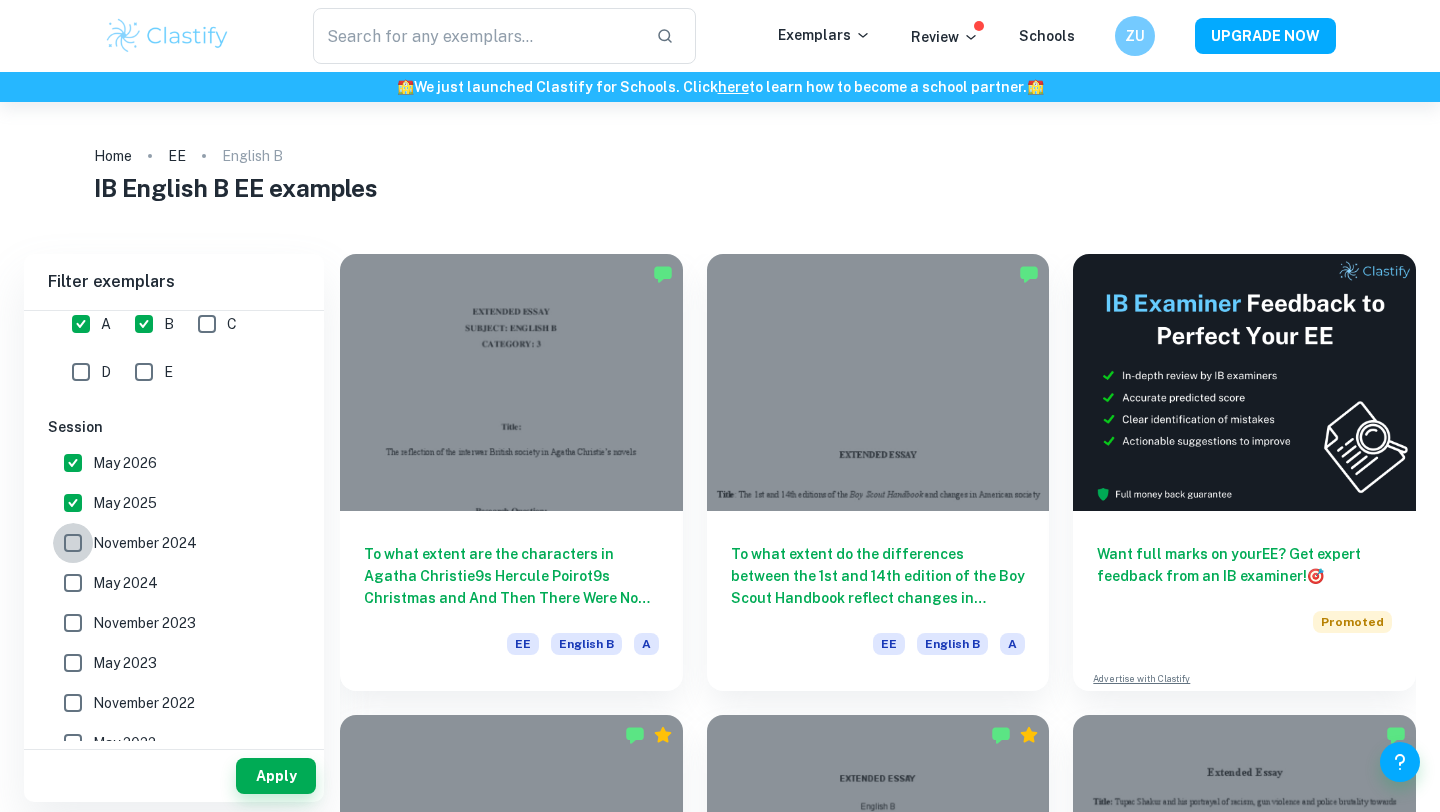 click on "November 2024" at bounding box center (73, 543) 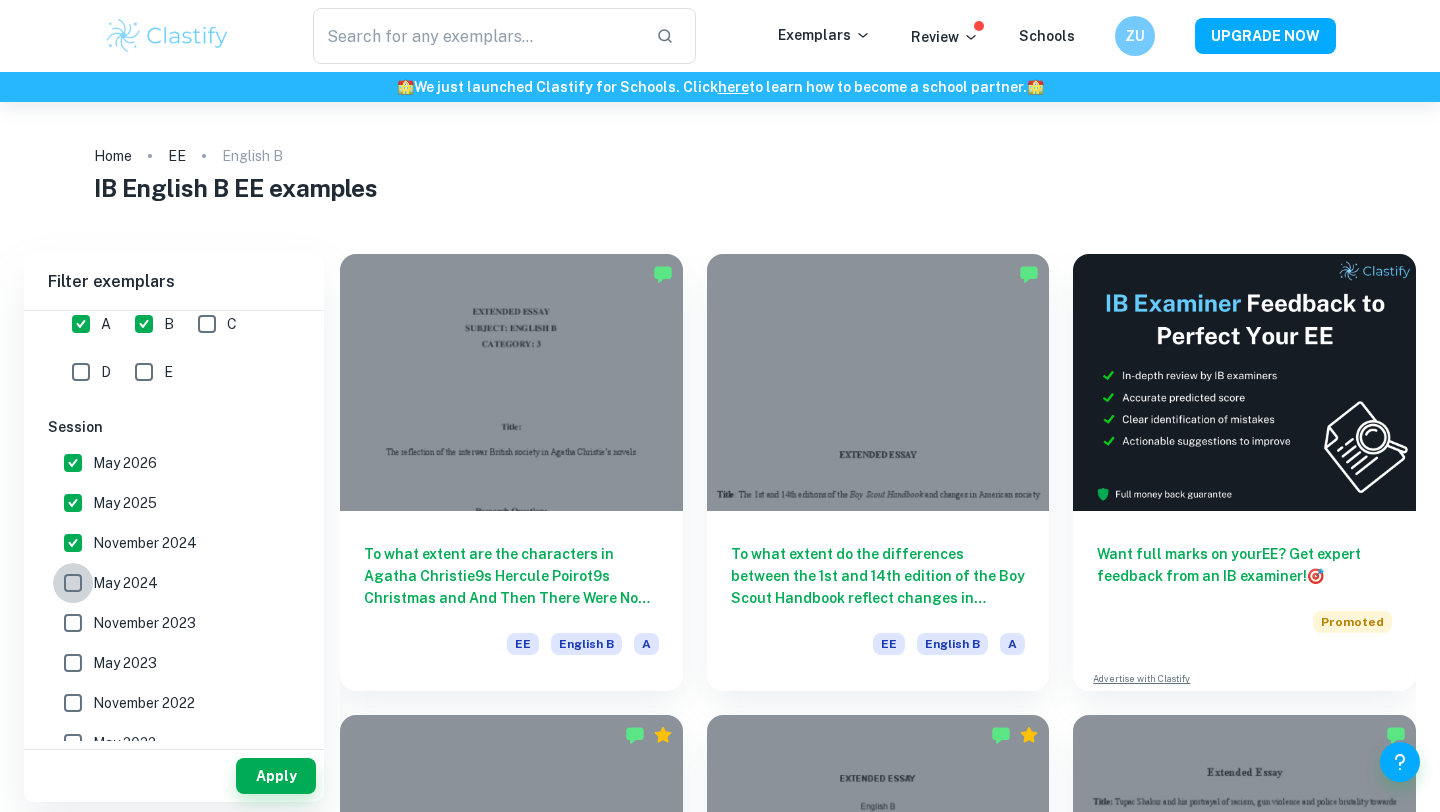 click on "May 2024" at bounding box center (73, 583) 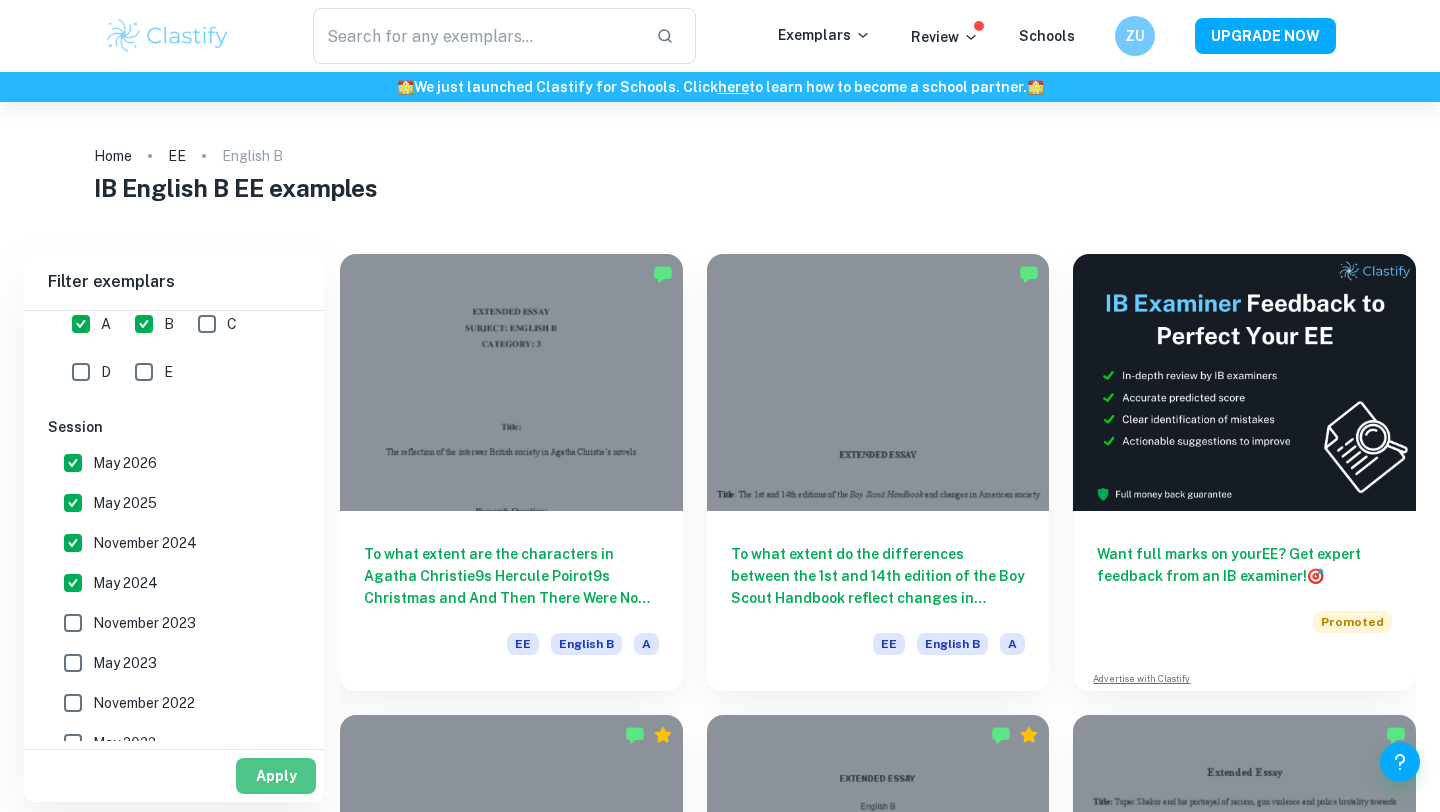 click on "Apply" at bounding box center [276, 776] 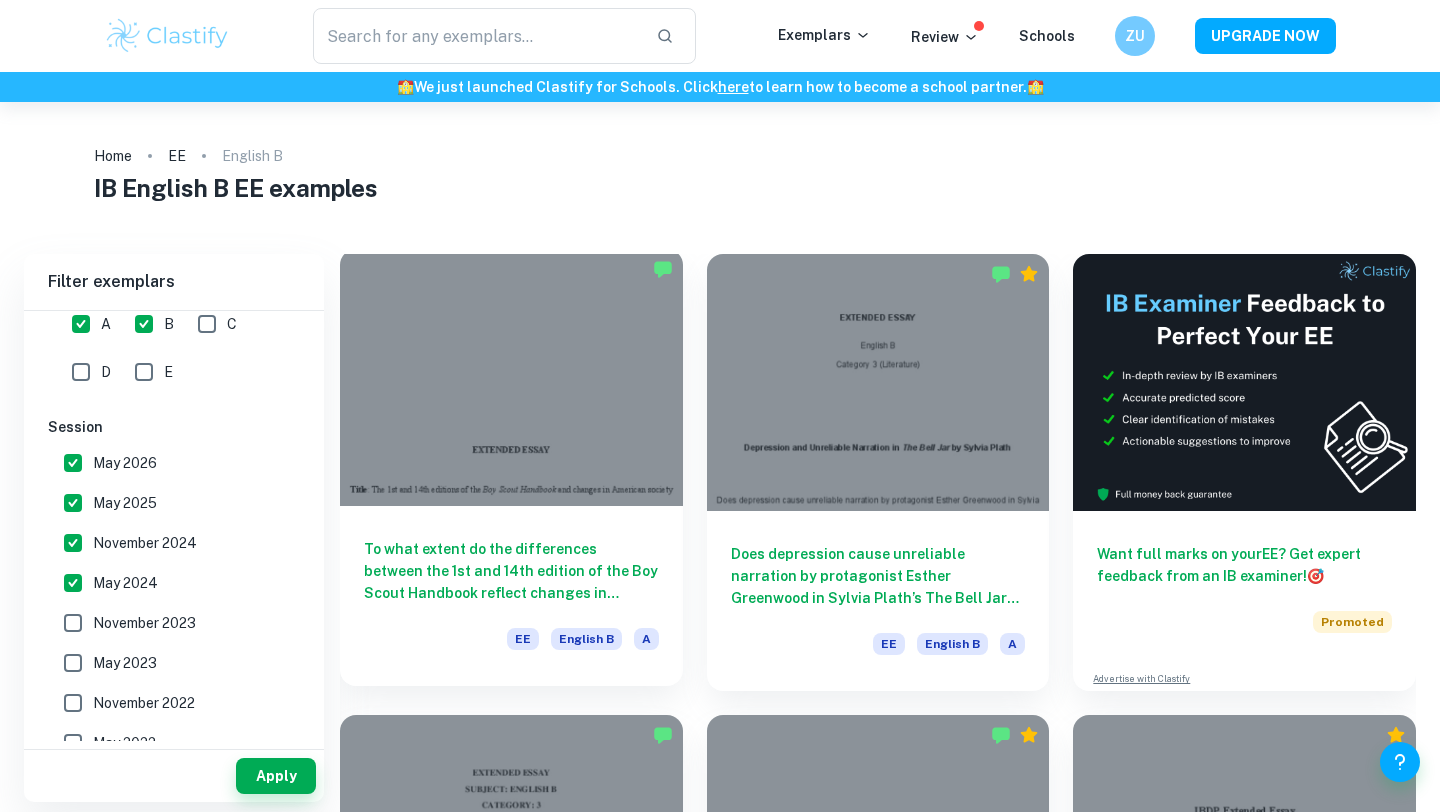 click at bounding box center (511, 377) 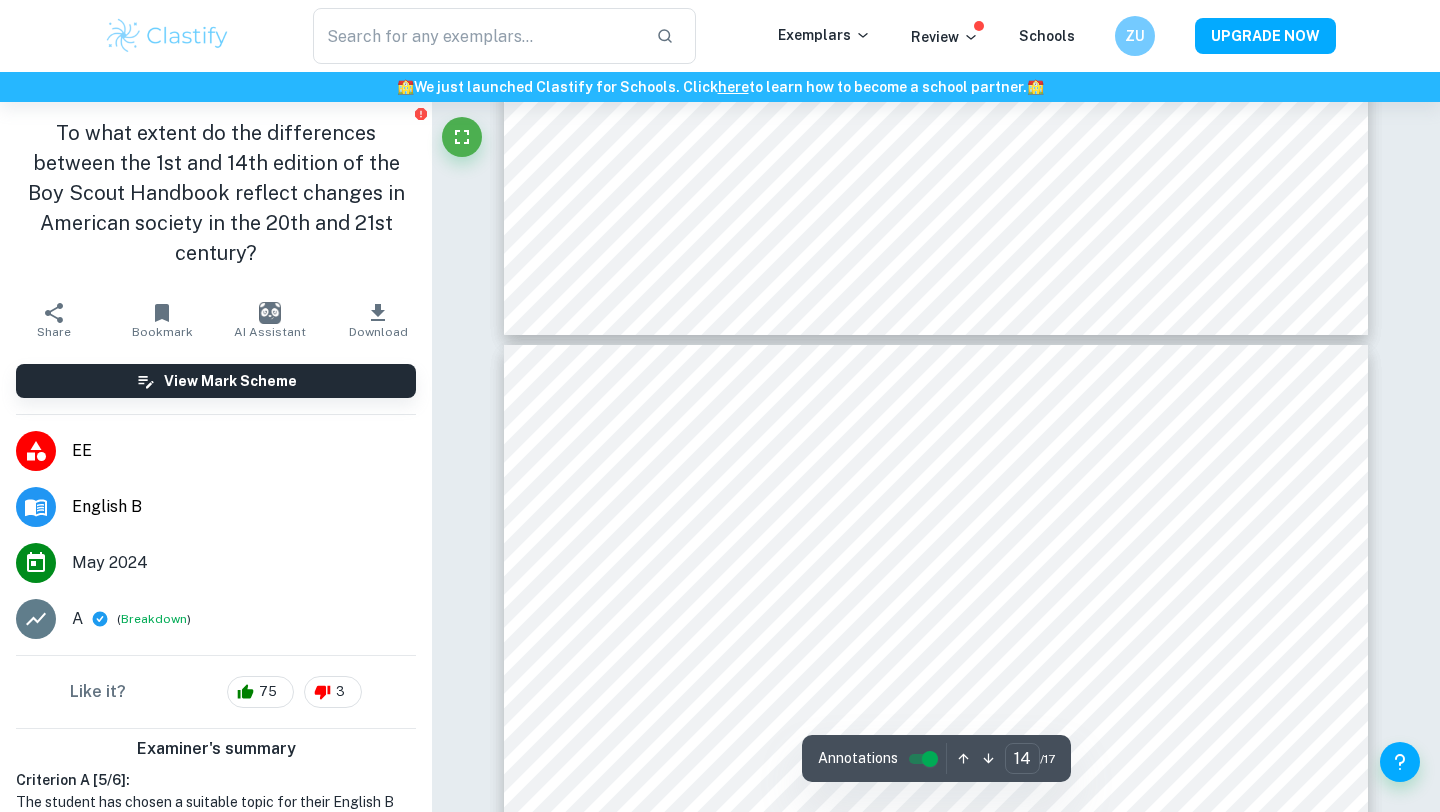 type on "13" 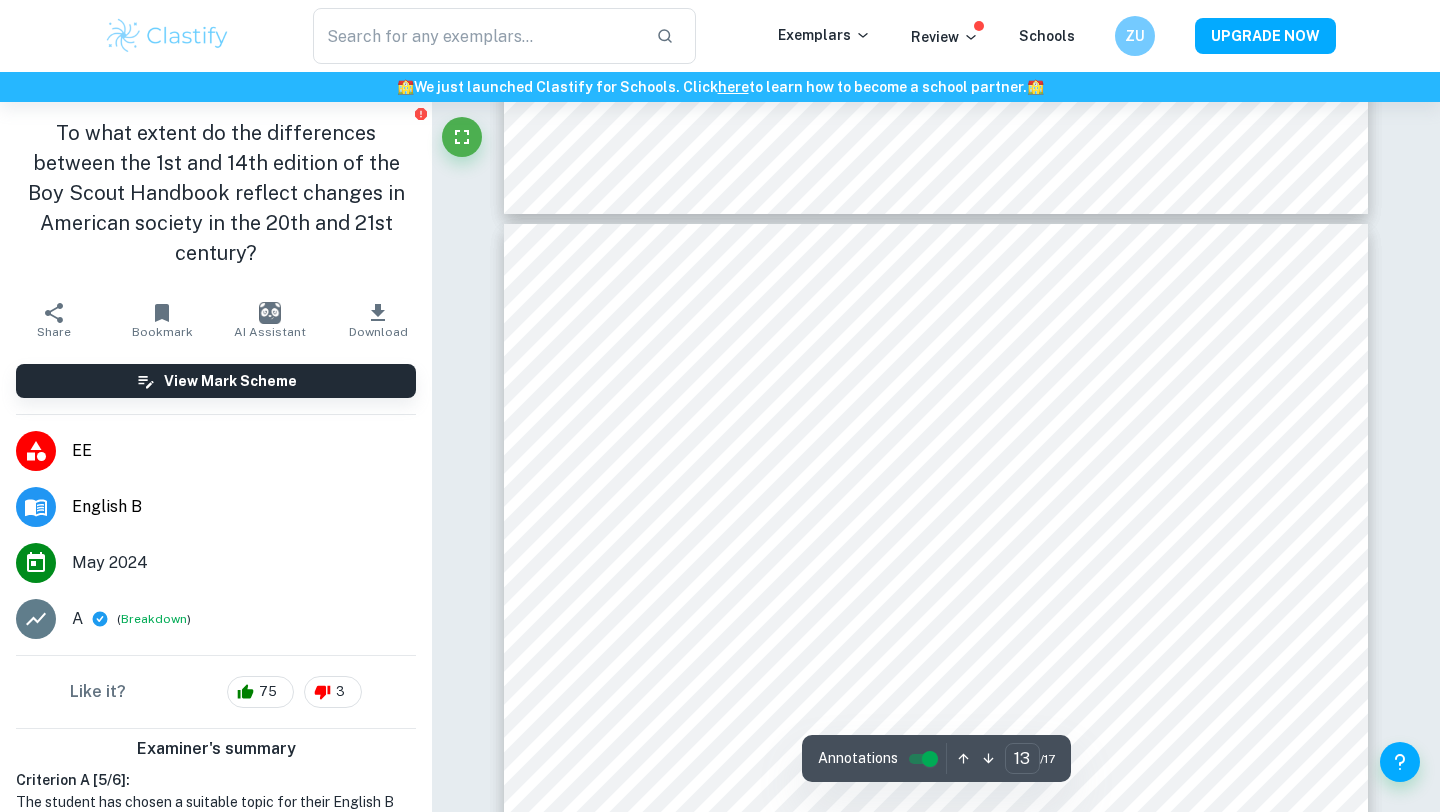 scroll, scrollTop: 15044, scrollLeft: 0, axis: vertical 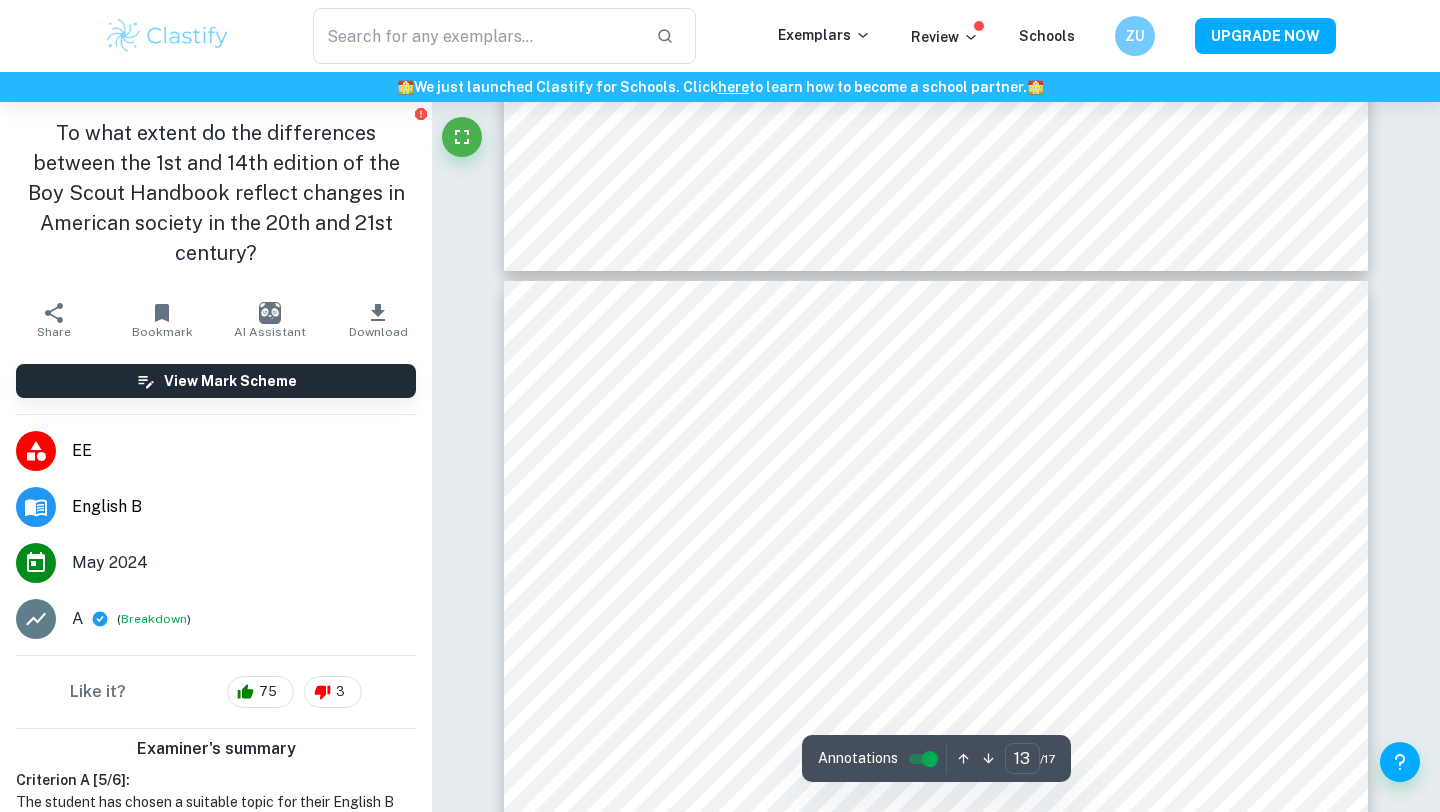 click at bounding box center [932, 410] 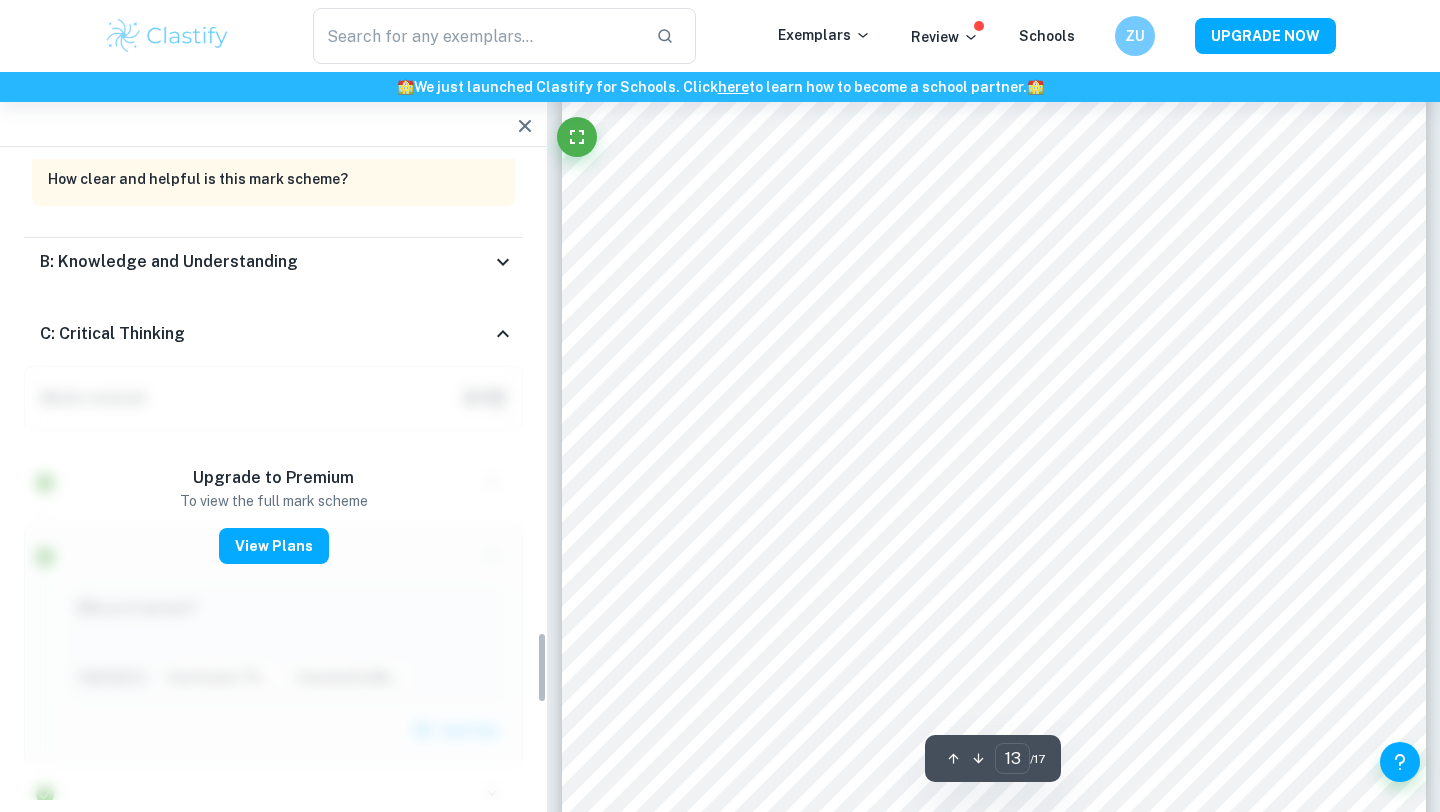 scroll, scrollTop: 4220, scrollLeft: 0, axis: vertical 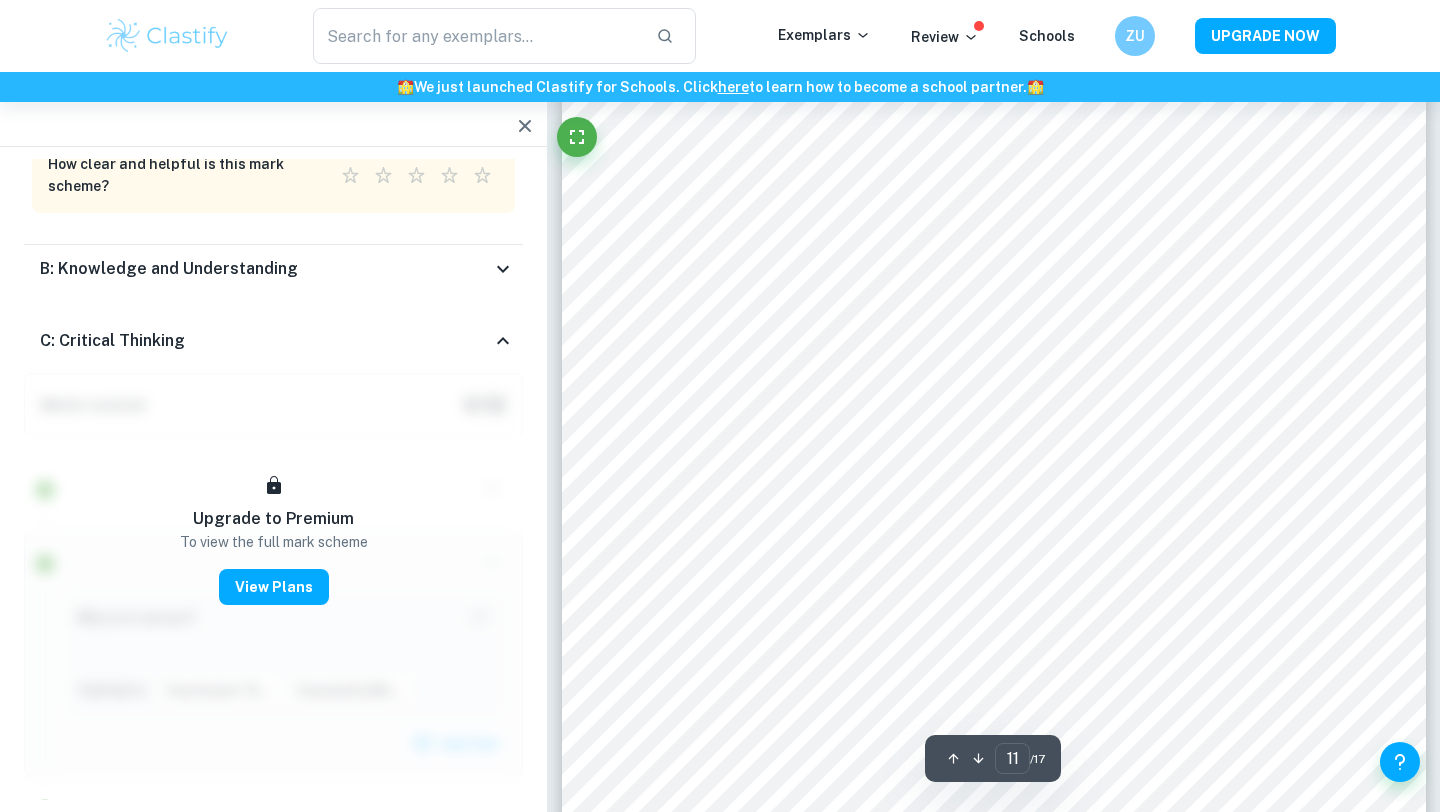 type on "10" 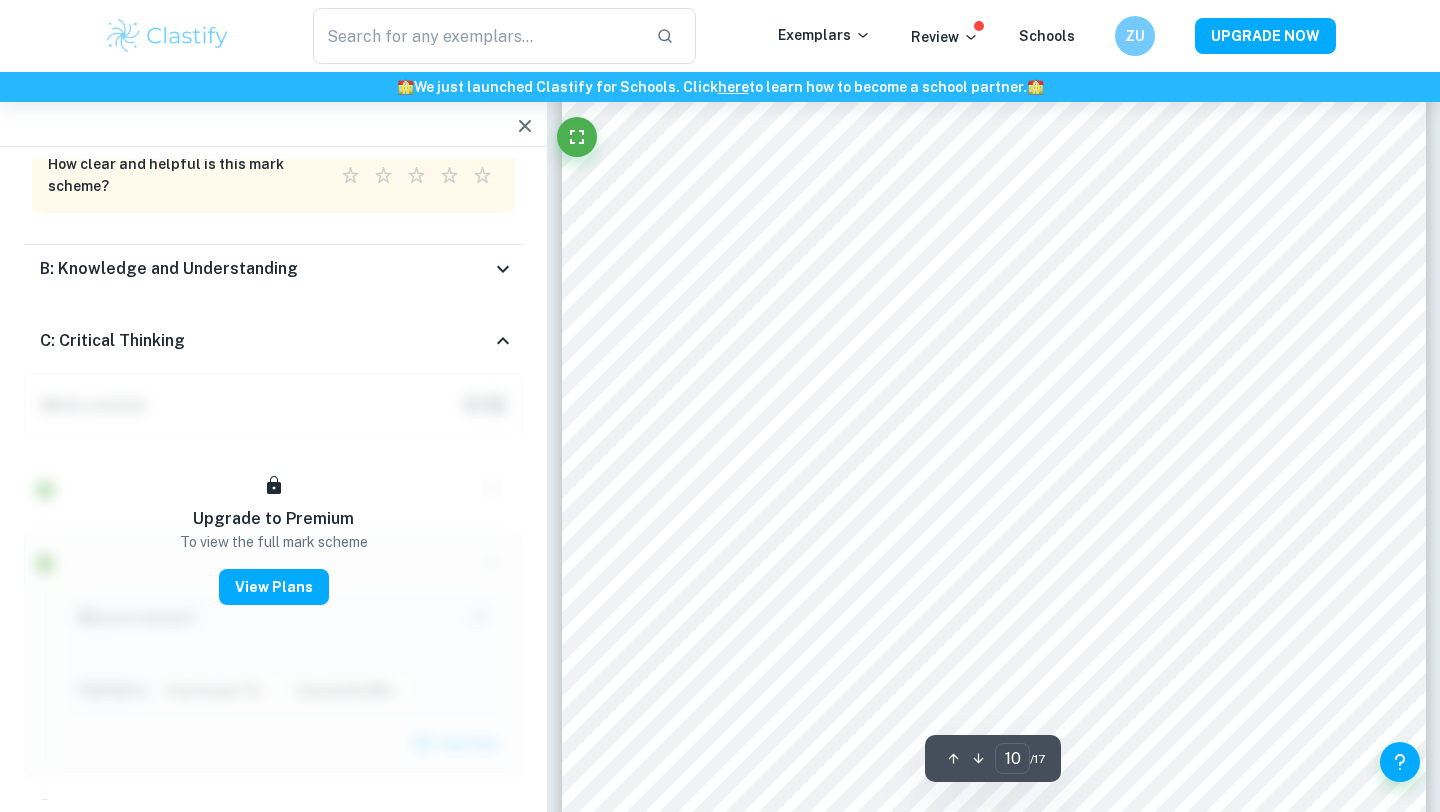 scroll, scrollTop: 11508, scrollLeft: 0, axis: vertical 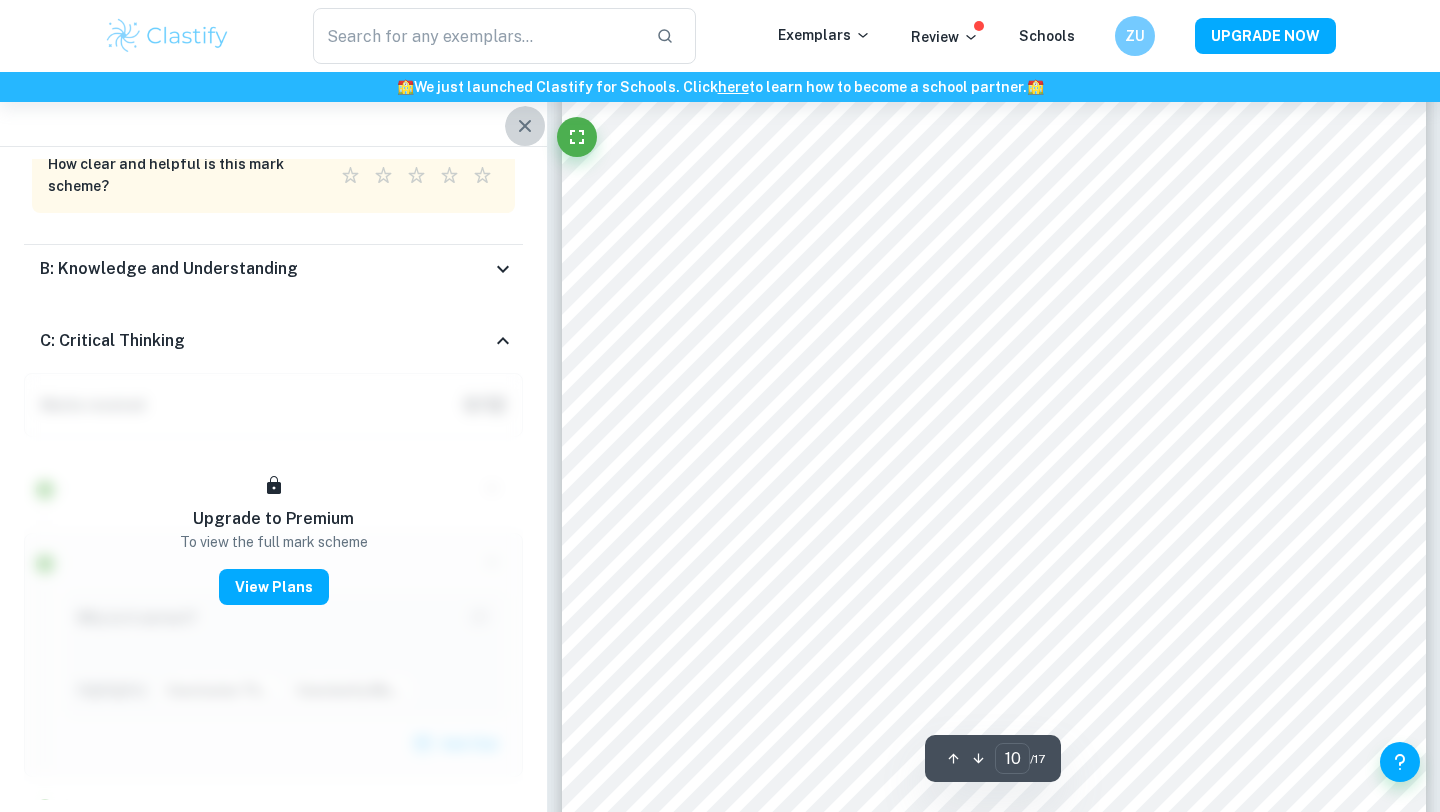 click 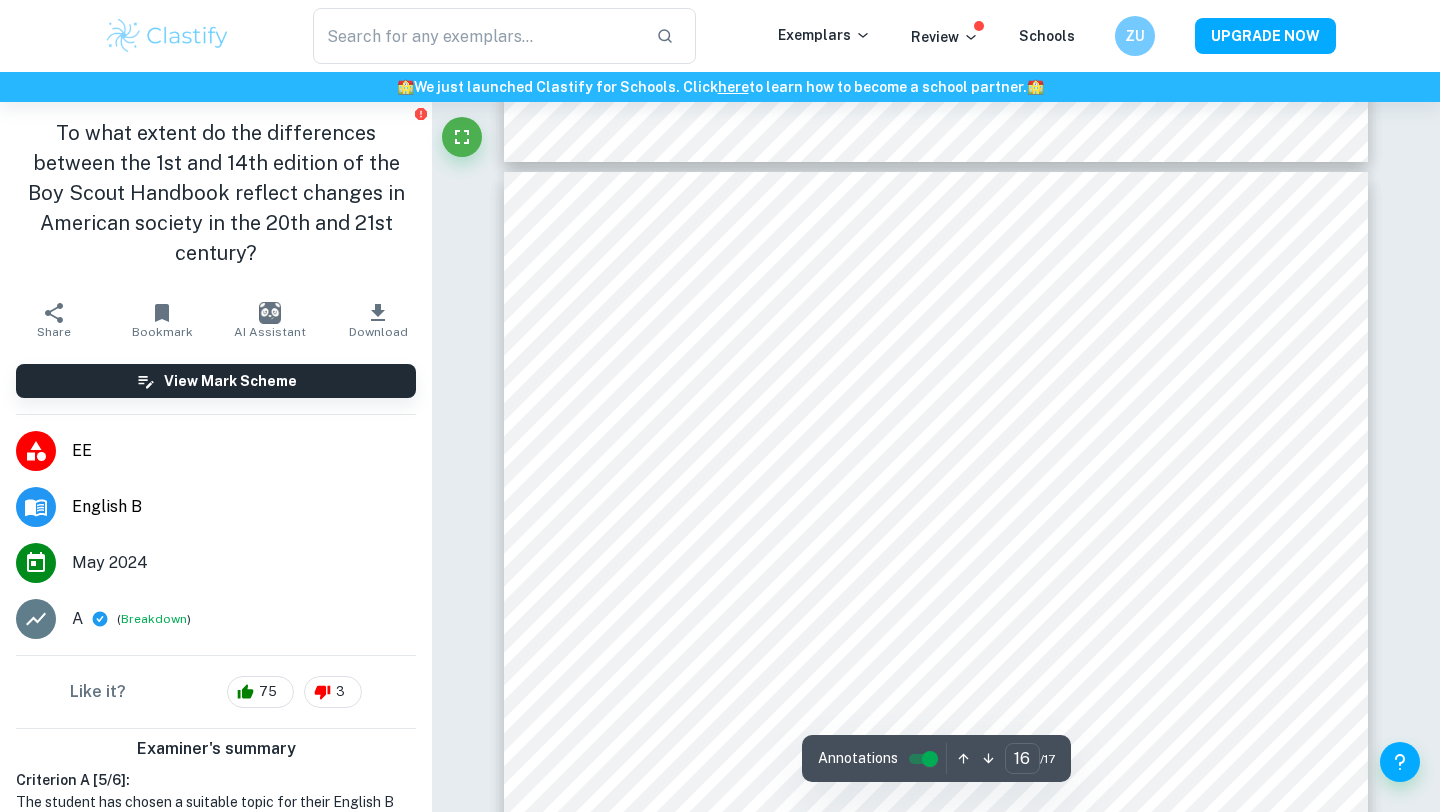 type on "17" 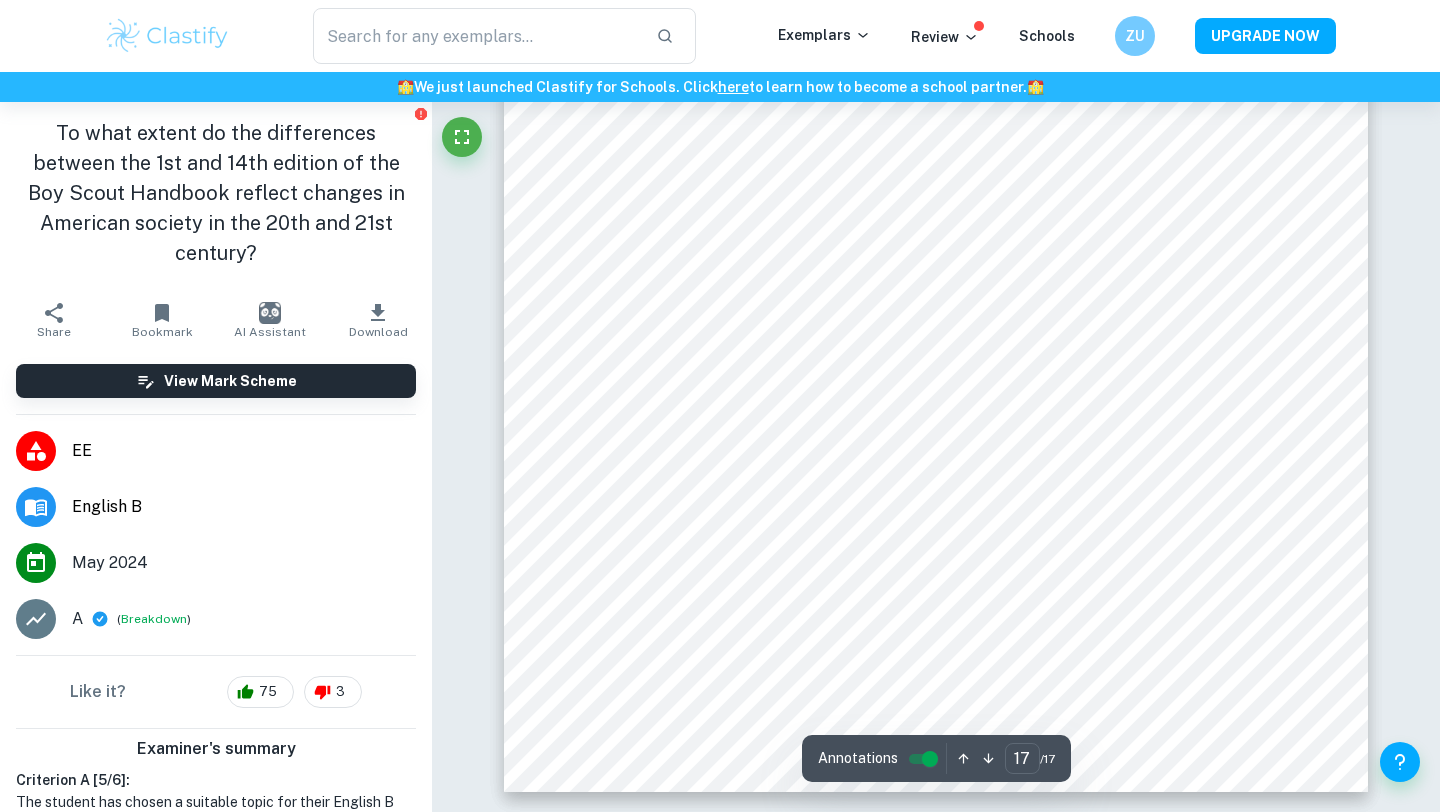 scroll, scrollTop: 20817, scrollLeft: 0, axis: vertical 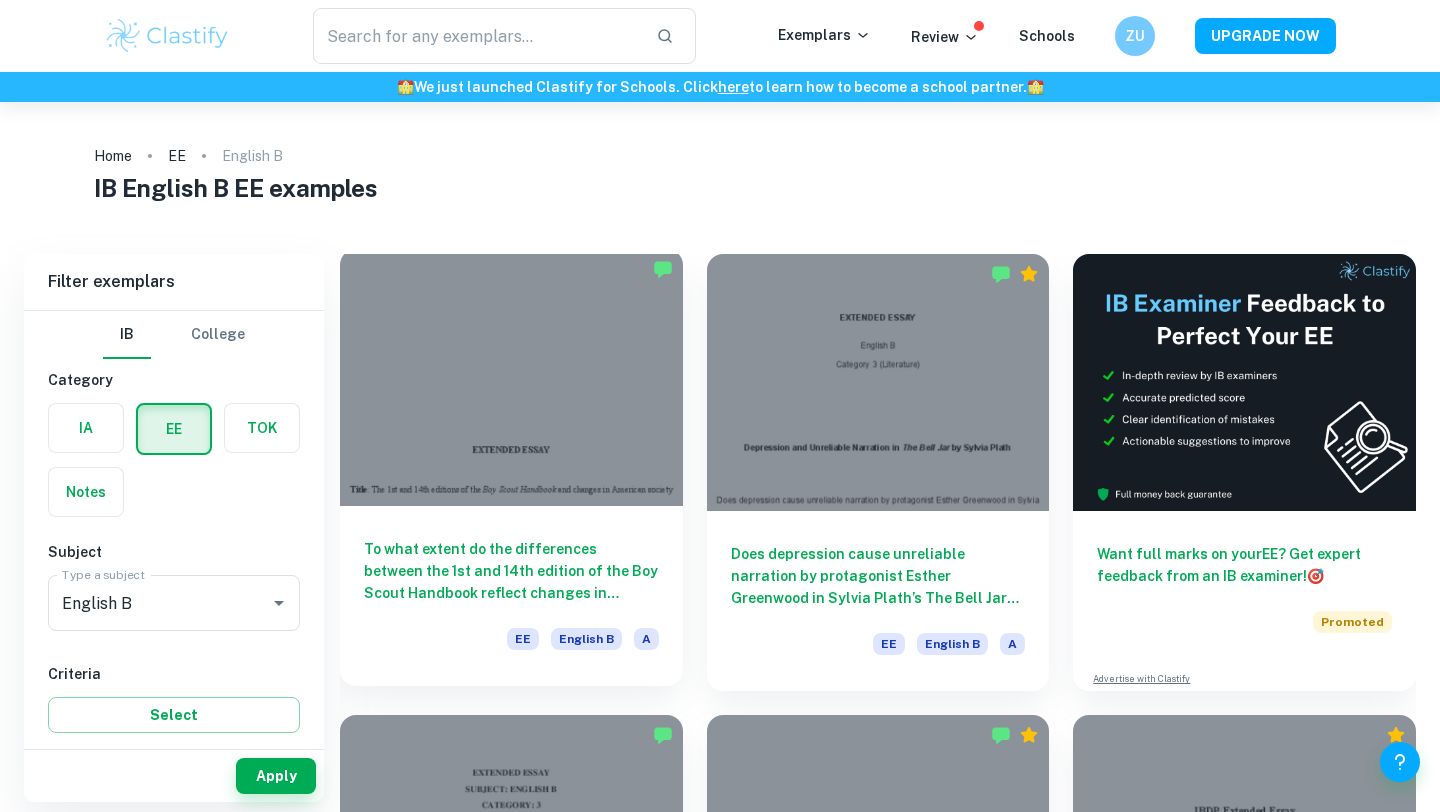 click at bounding box center (511, 377) 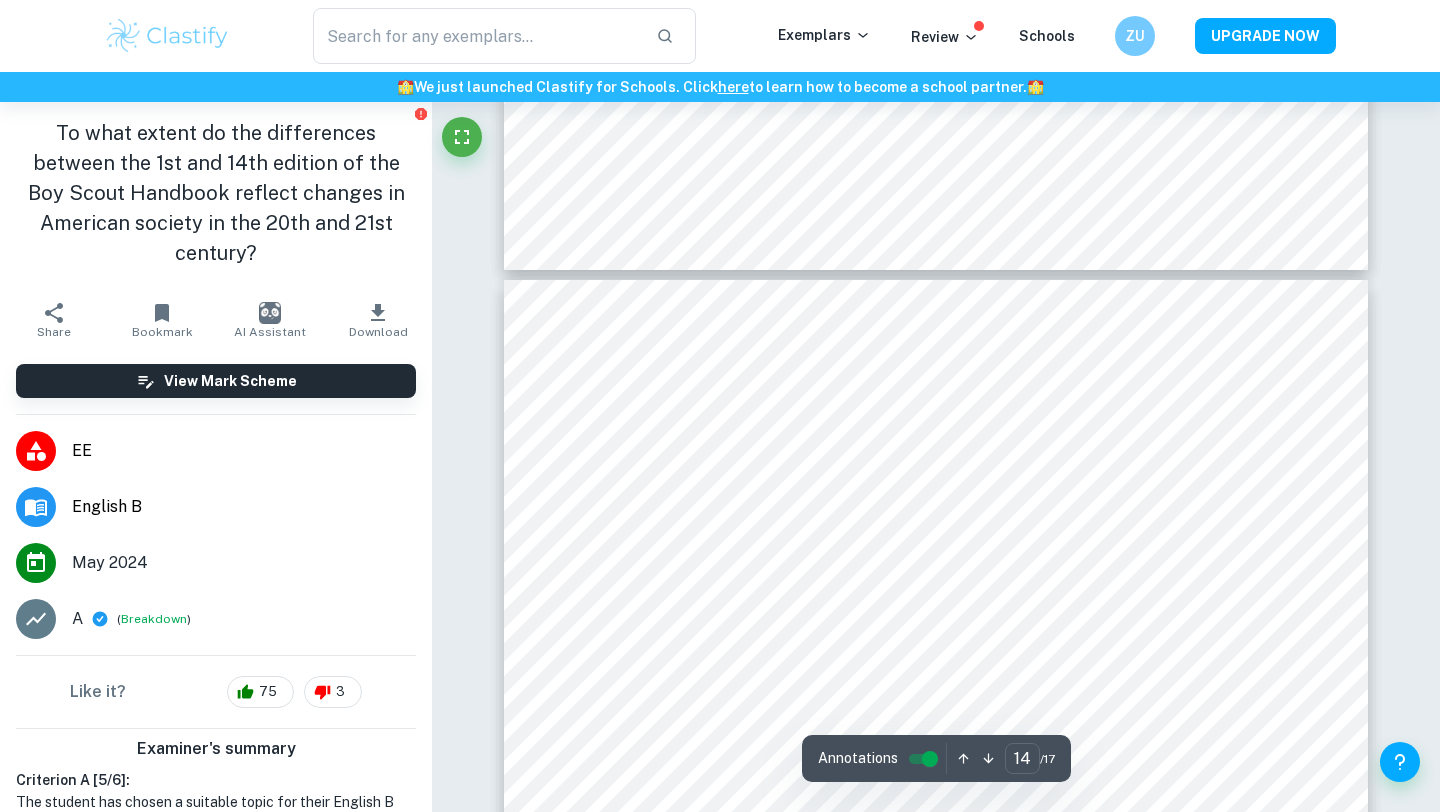 type on "13" 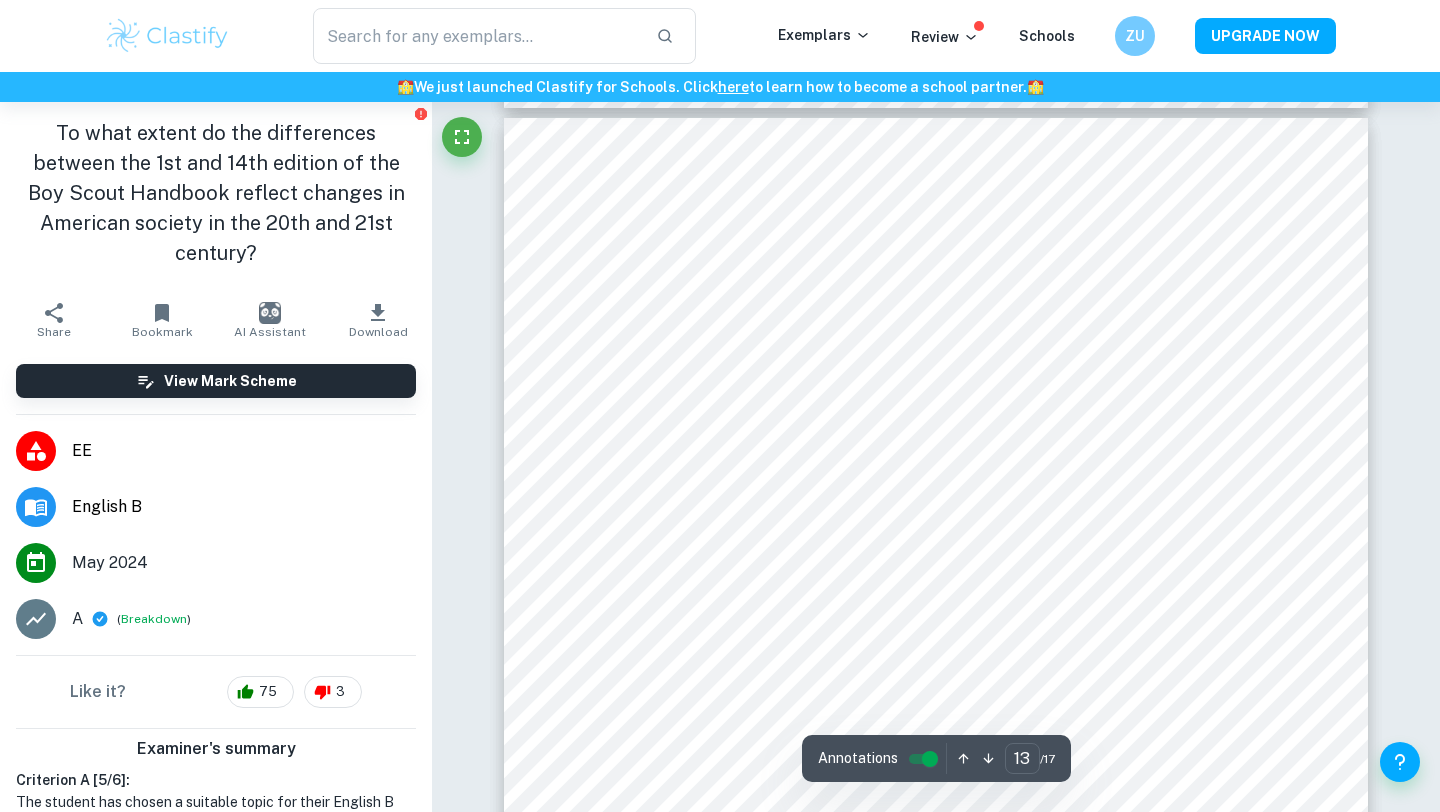 scroll, scrollTop: 15203, scrollLeft: 0, axis: vertical 